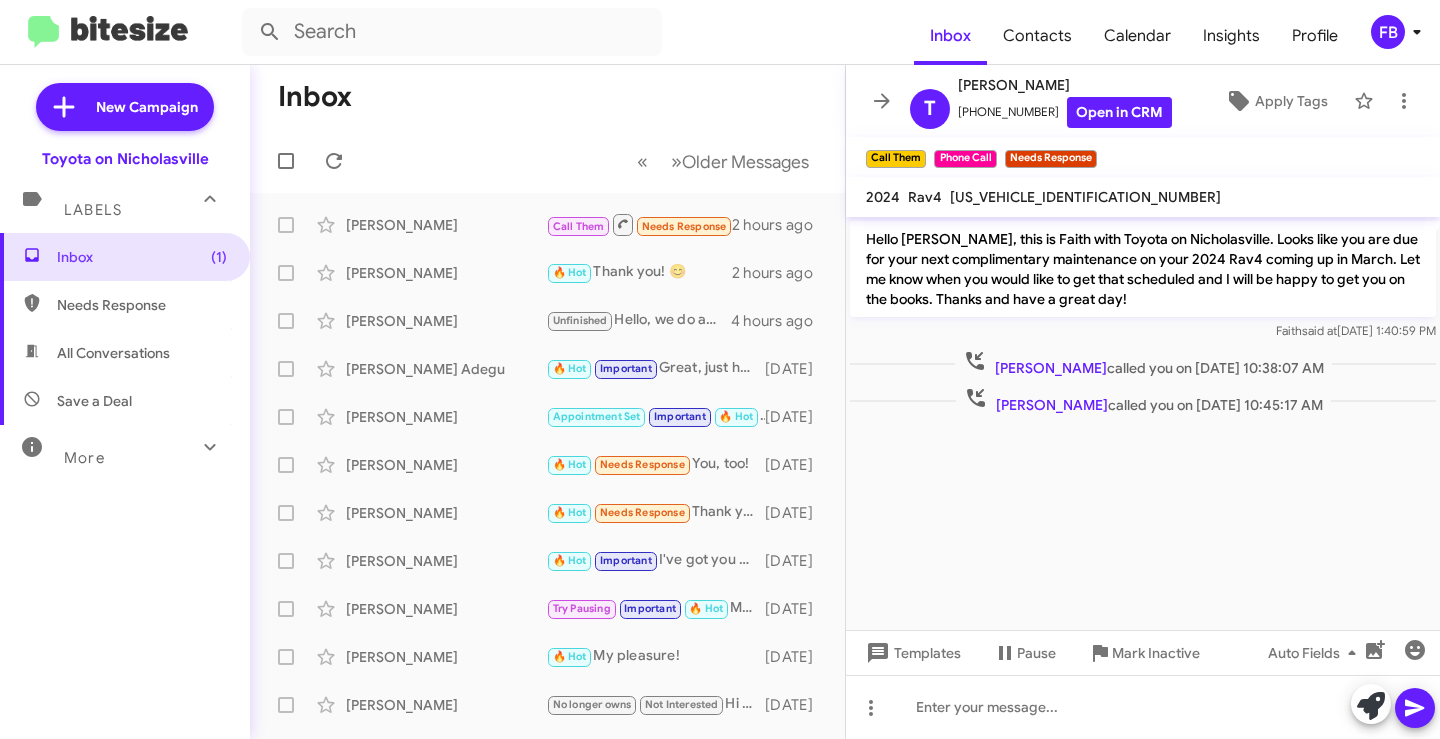 scroll, scrollTop: 0, scrollLeft: 0, axis: both 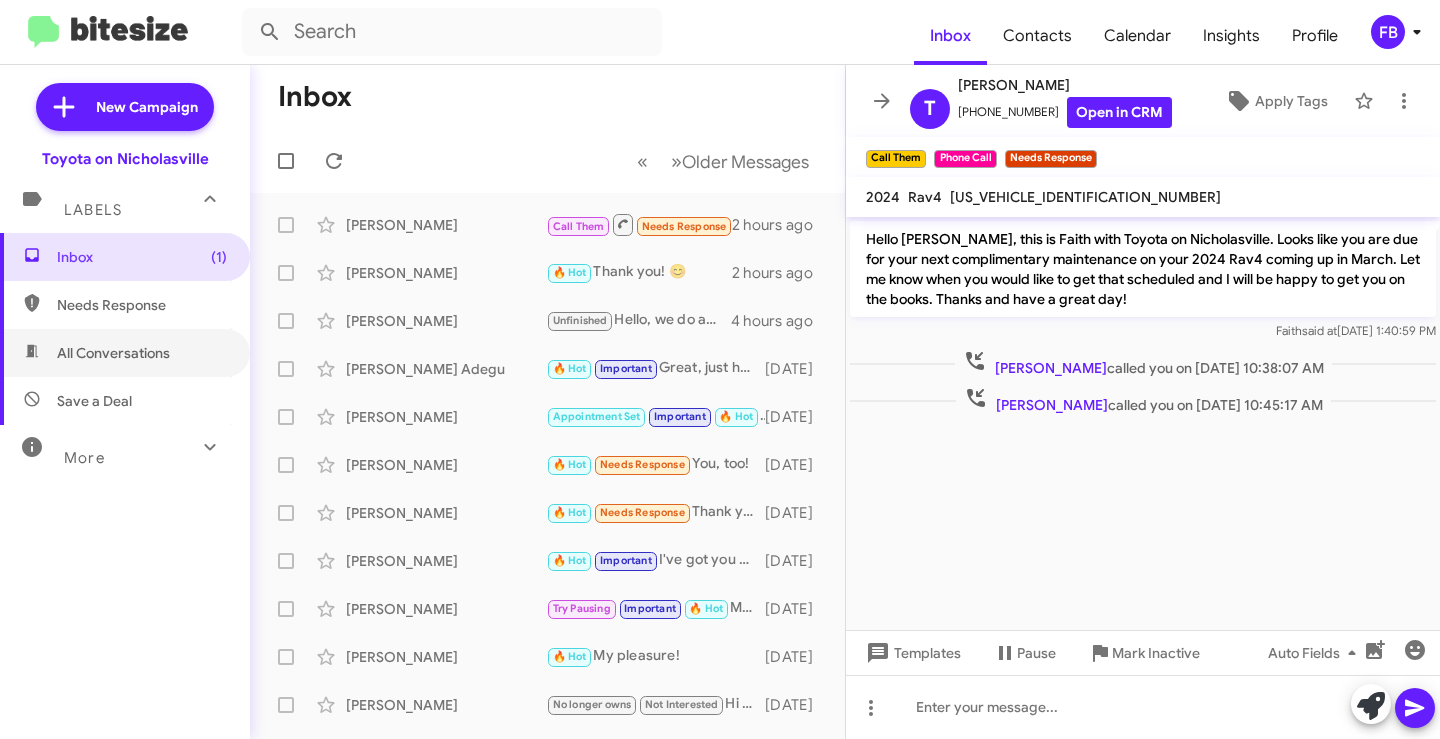 click on "All Conversations" at bounding box center (125, 353) 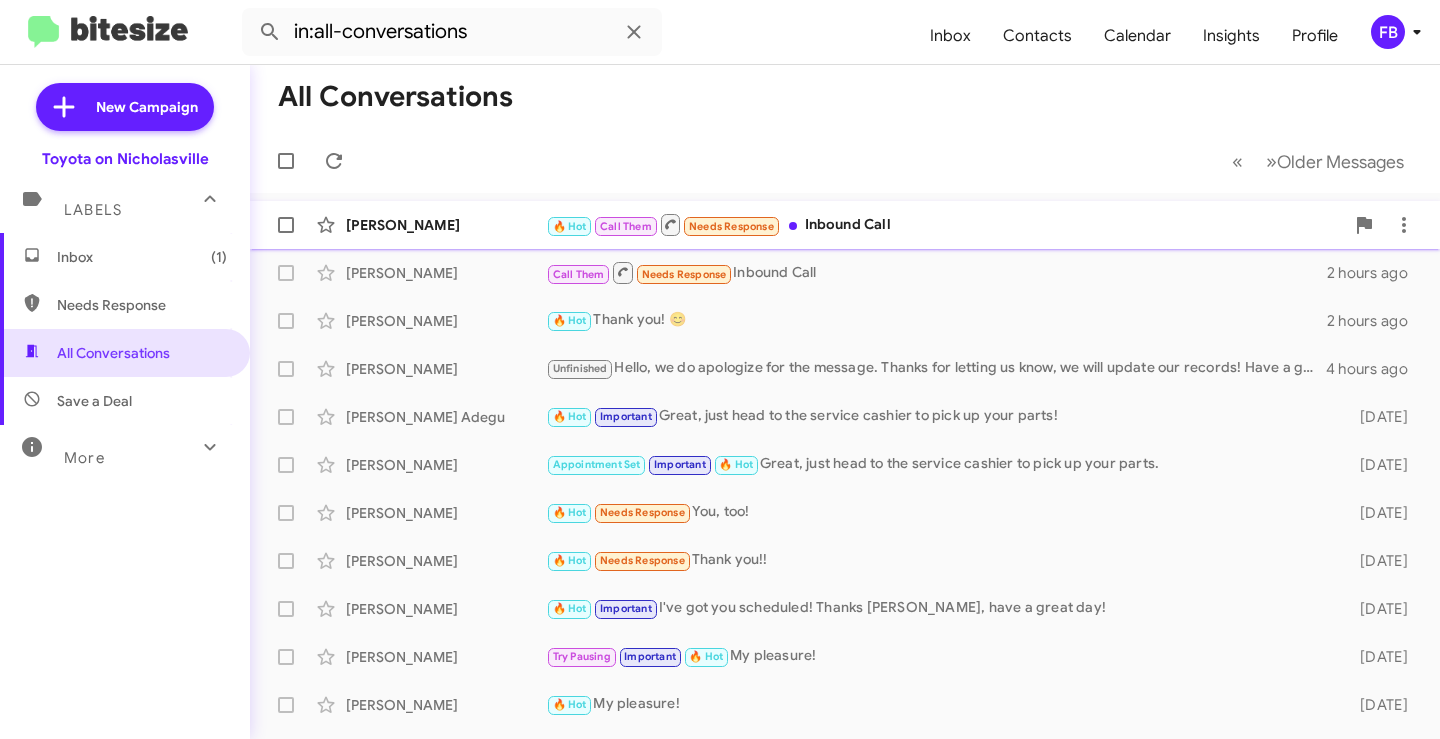 click on "[PERSON_NAME]  🔥 Hot   Call Them   Needs Response   Inbound Call   11 minutes ago" 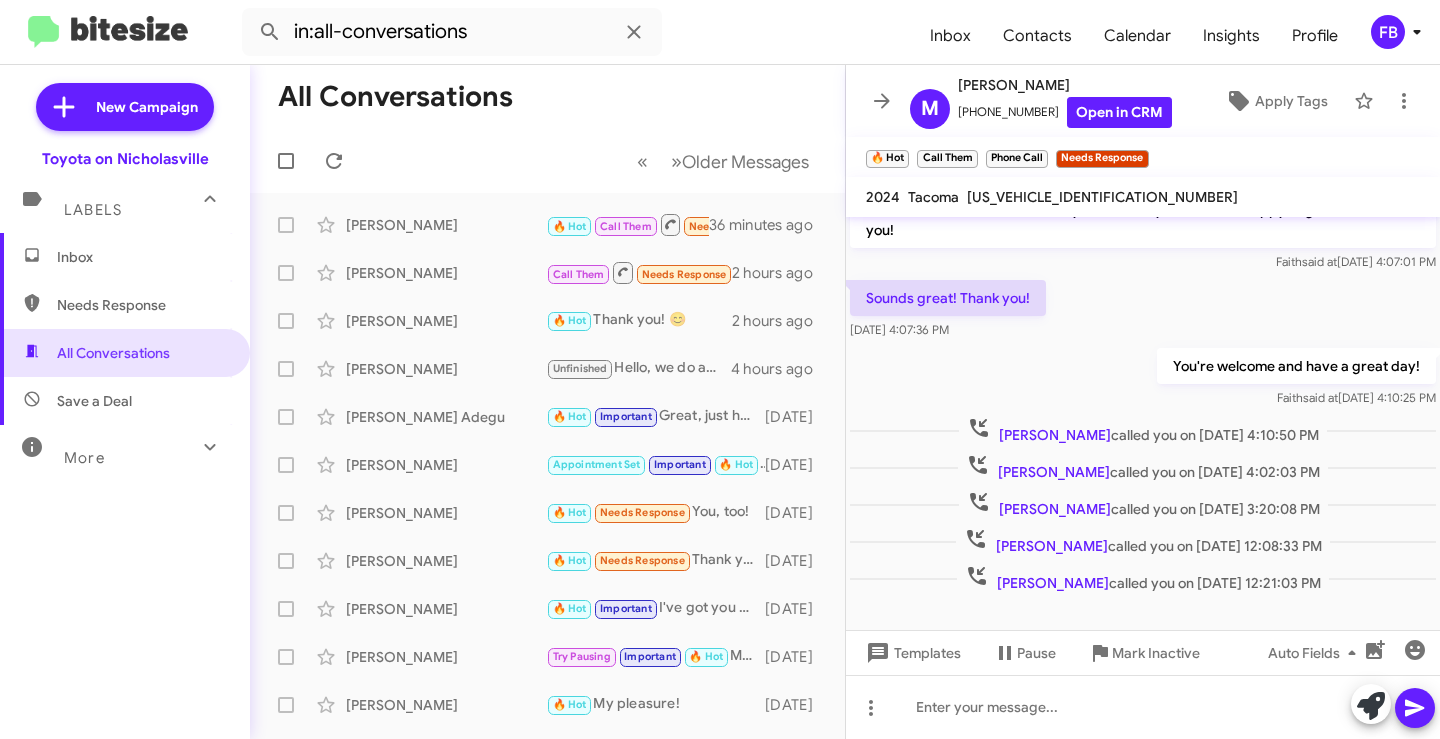 scroll, scrollTop: 395, scrollLeft: 0, axis: vertical 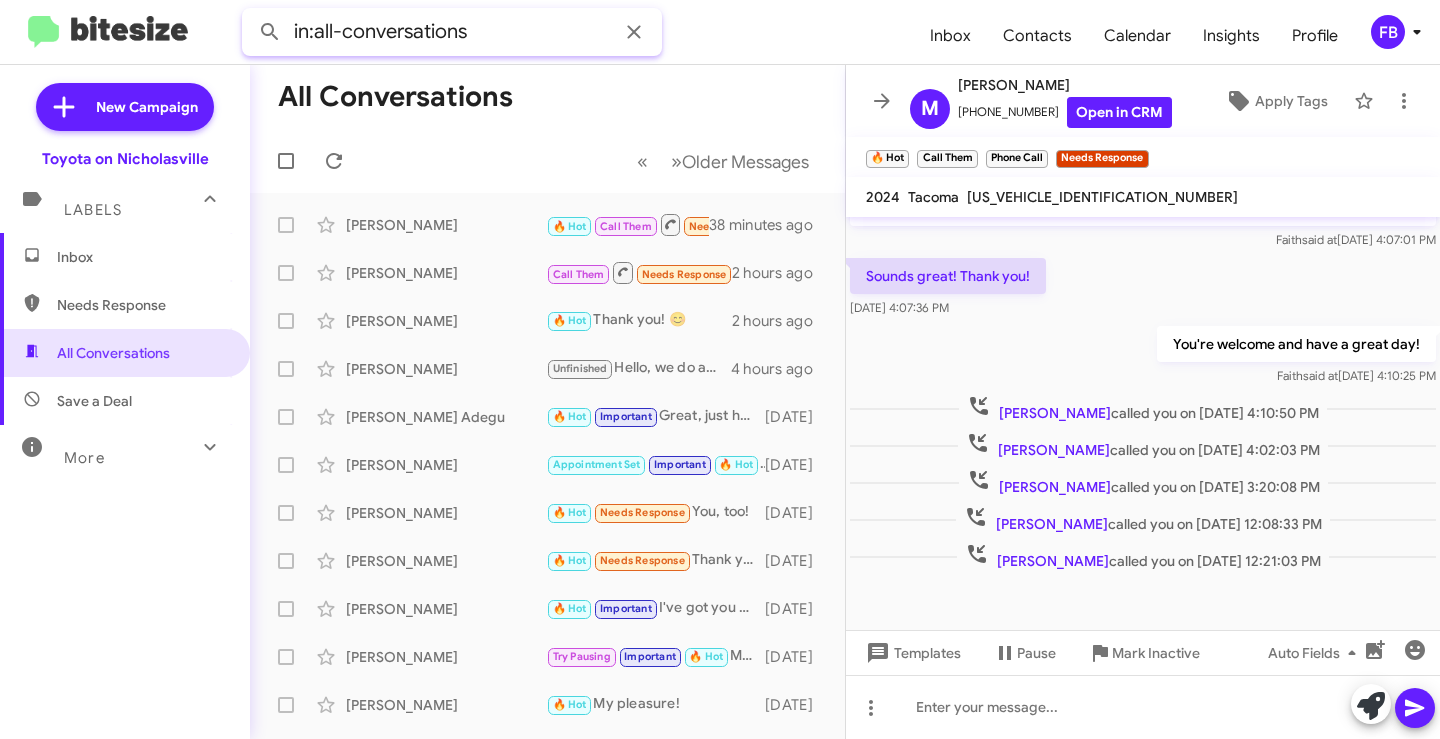 drag, startPoint x: 482, startPoint y: 25, endPoint x: 25, endPoint y: 30, distance: 457.02734 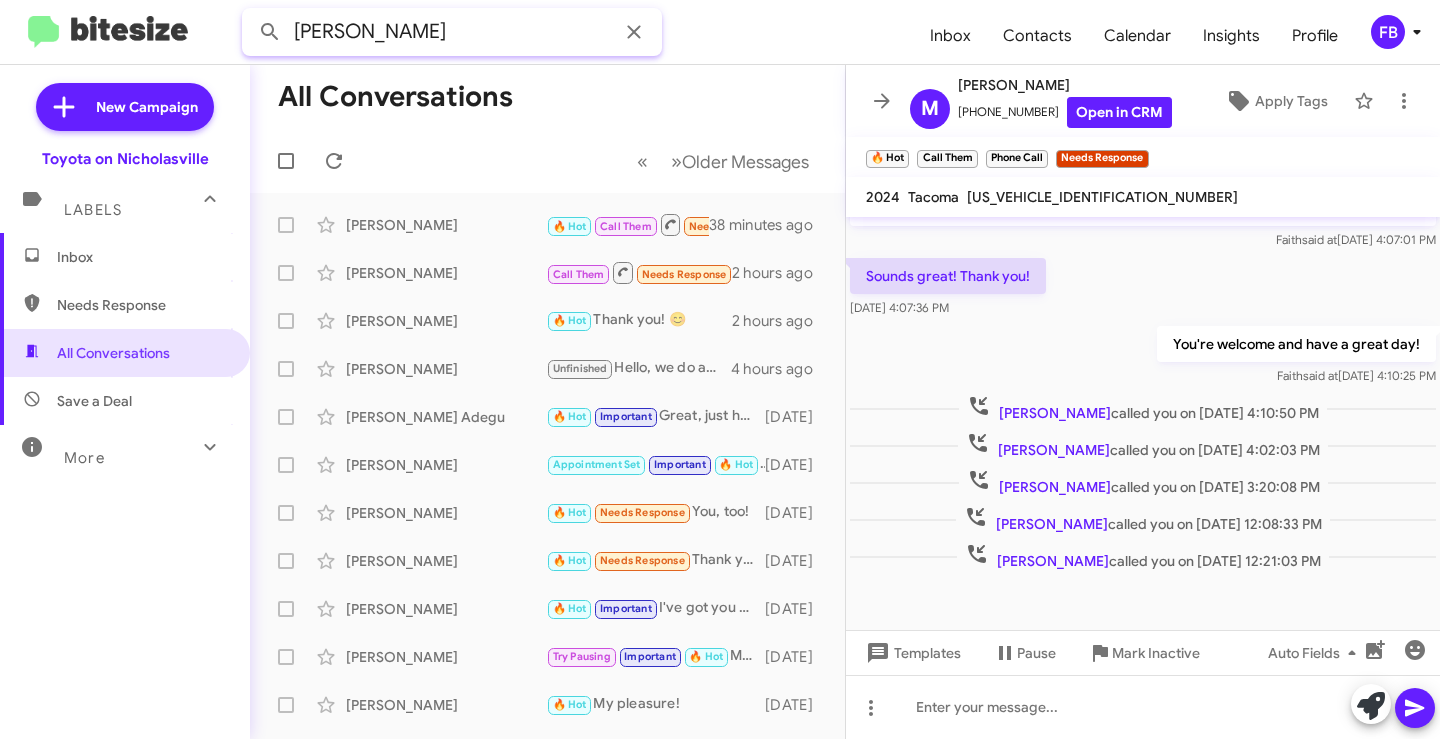 click on "[PERSON_NAME]" 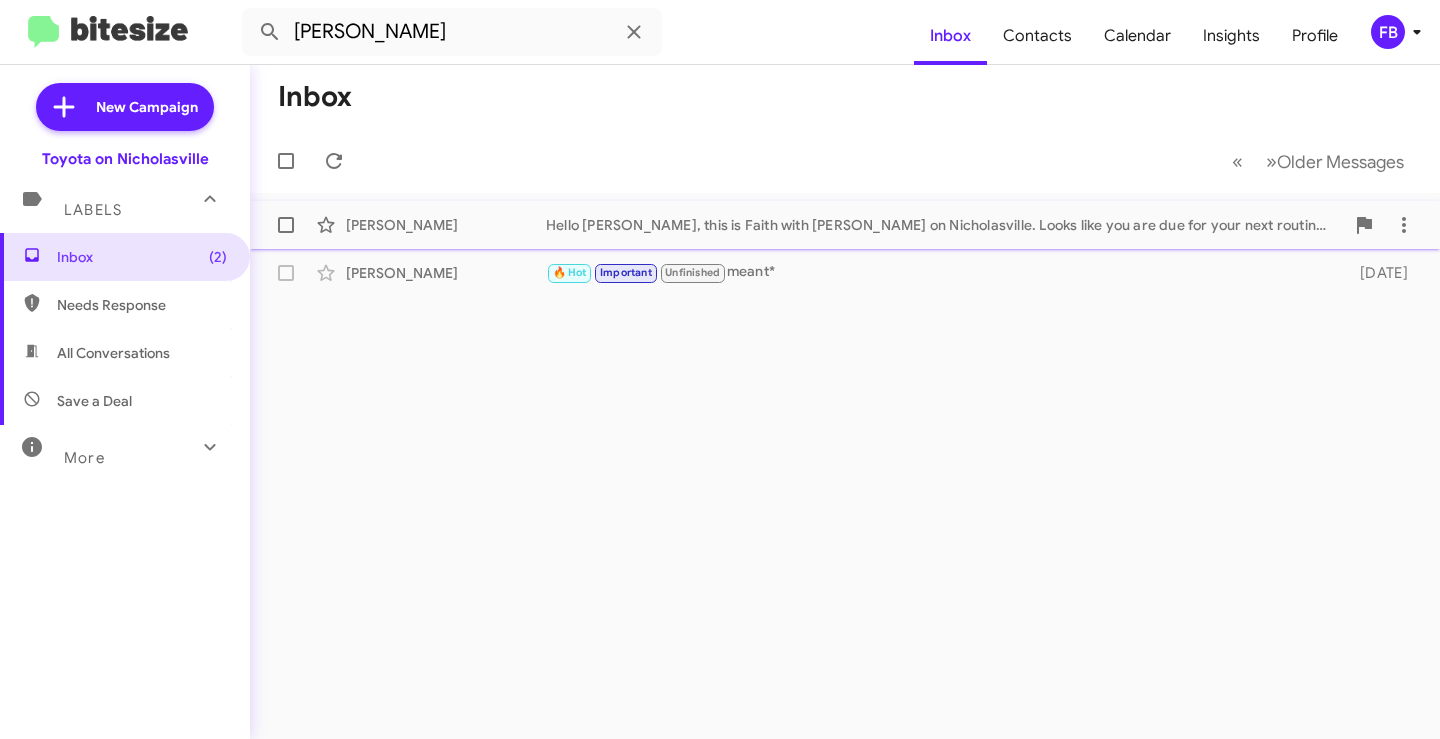 click on "Hello [PERSON_NAME], this is Faith with [PERSON_NAME] on Nicholasville. Looks like you are due for your next routine maintenance on your 2019 Corolla. Let me know when you would like to get that scheduled and I will be happy to get you on the books. Thanks and have a great day!" 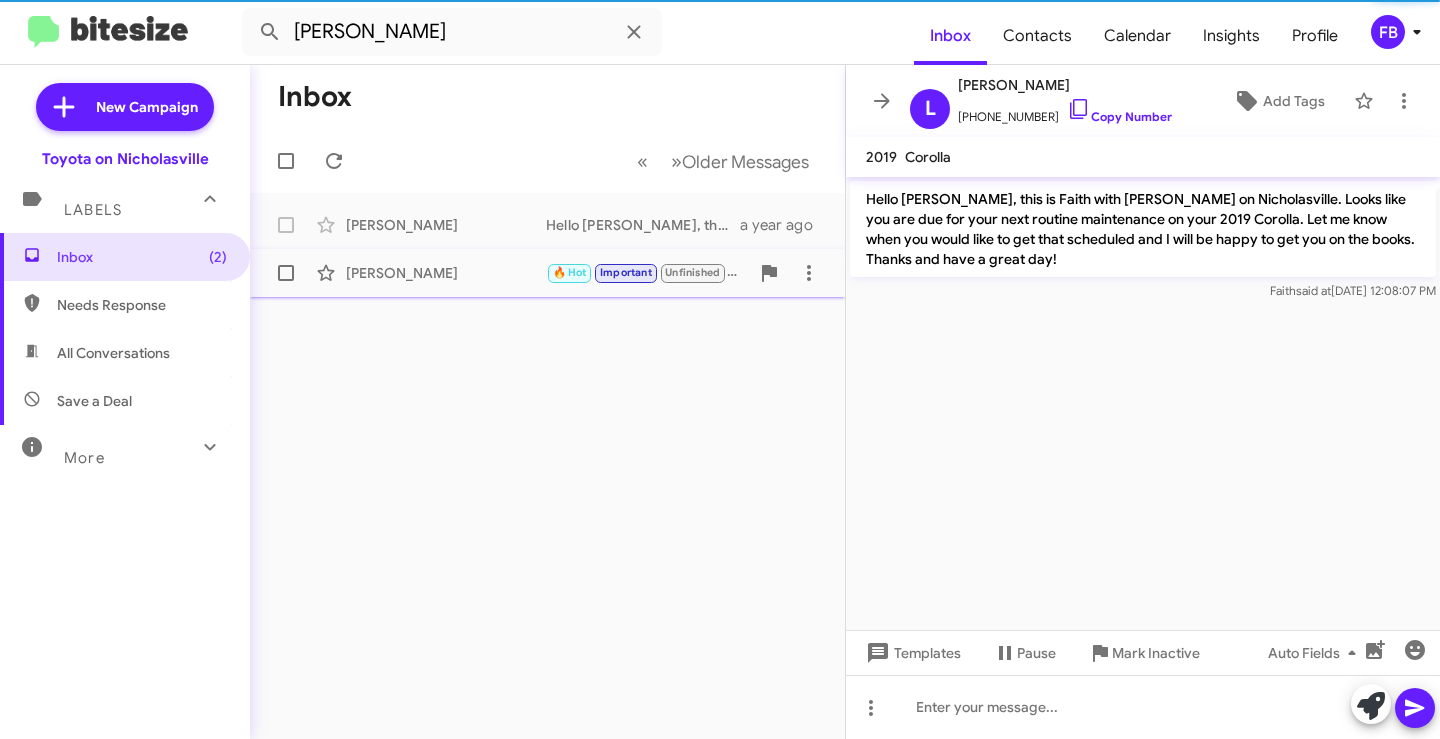 drag, startPoint x: 466, startPoint y: 272, endPoint x: 492, endPoint y: 282, distance: 27.856777 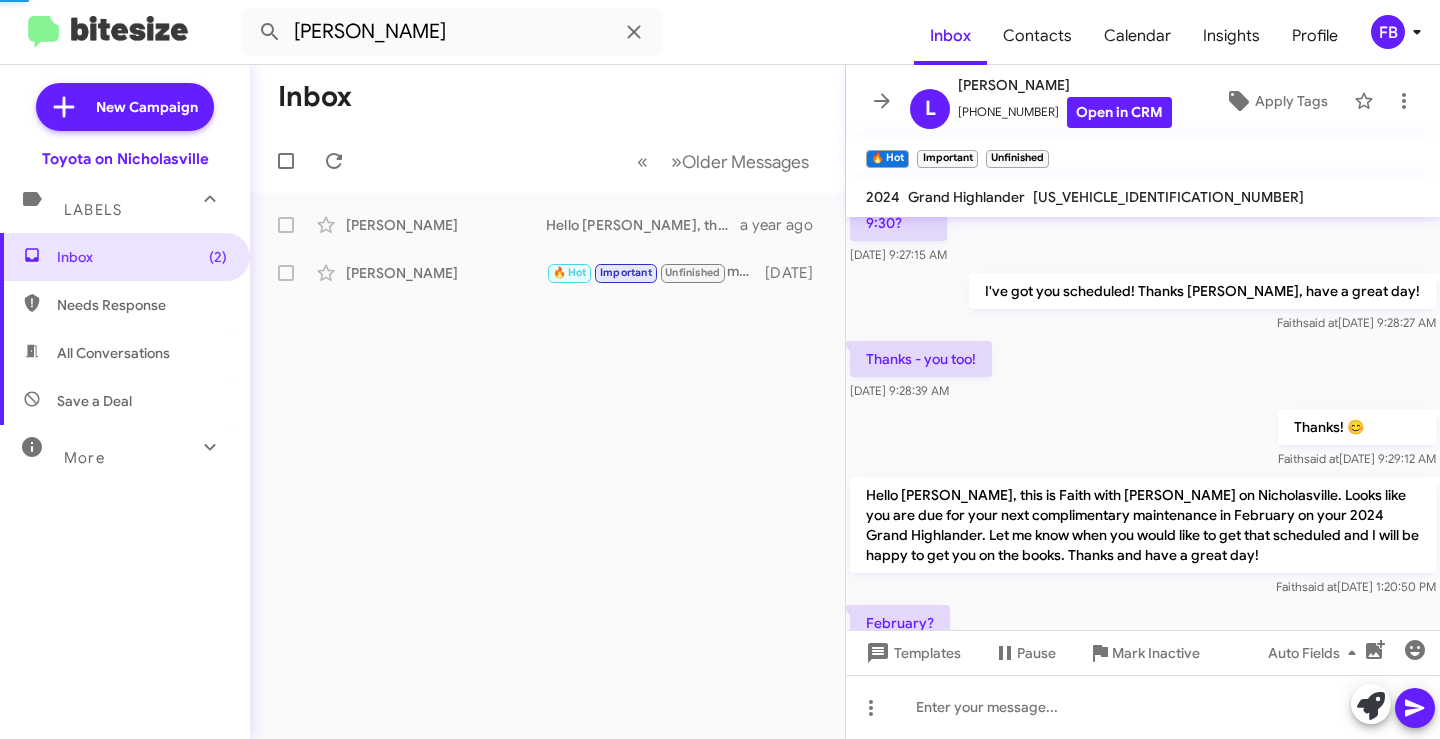 scroll, scrollTop: 5177, scrollLeft: 0, axis: vertical 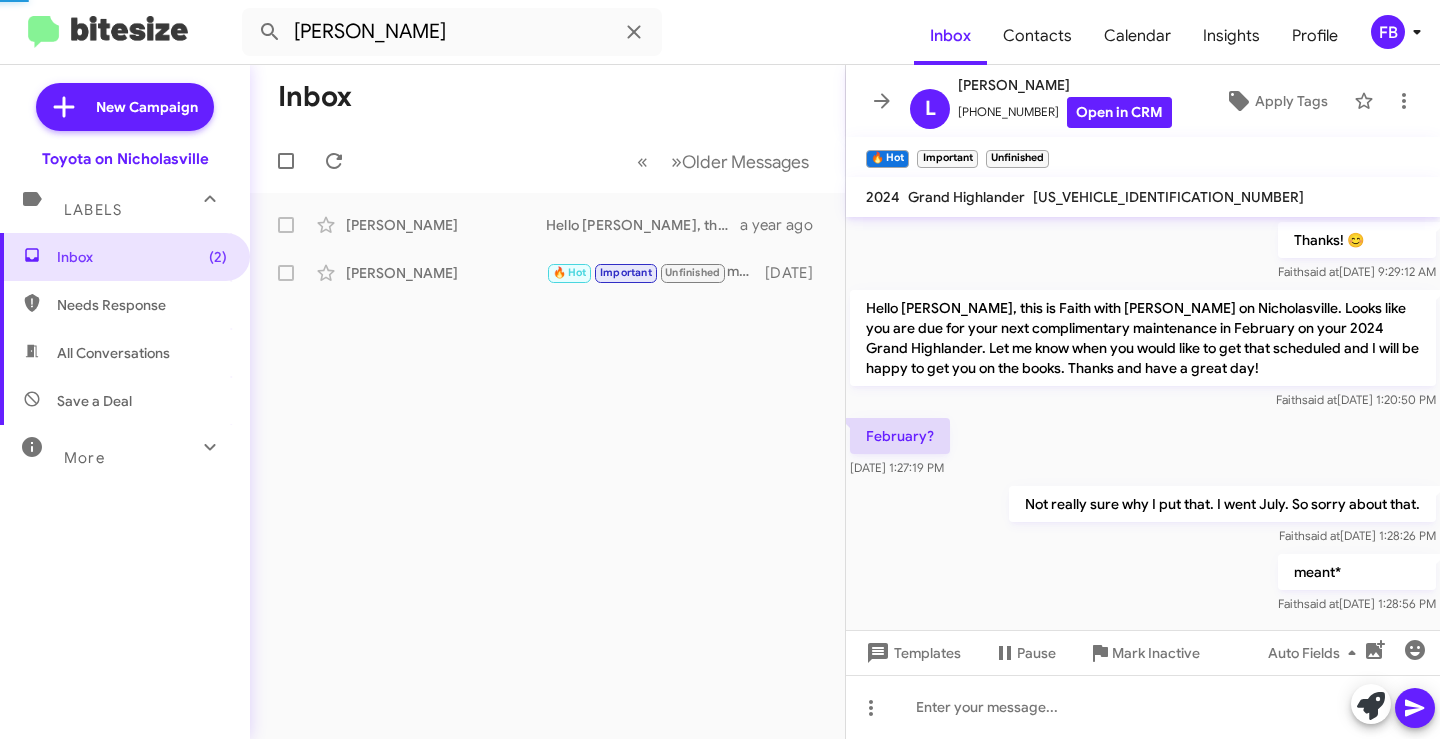 click on "Hello [PERSON_NAME], this is Faith with [PERSON_NAME] on Nicholasville. Looks like you are due for your next complimentary maintenance in February on your 2024 Grand Highlander. Let me know when you would like to get that scheduled and I will be happy to get you on the books. Thanks and have a great day!" 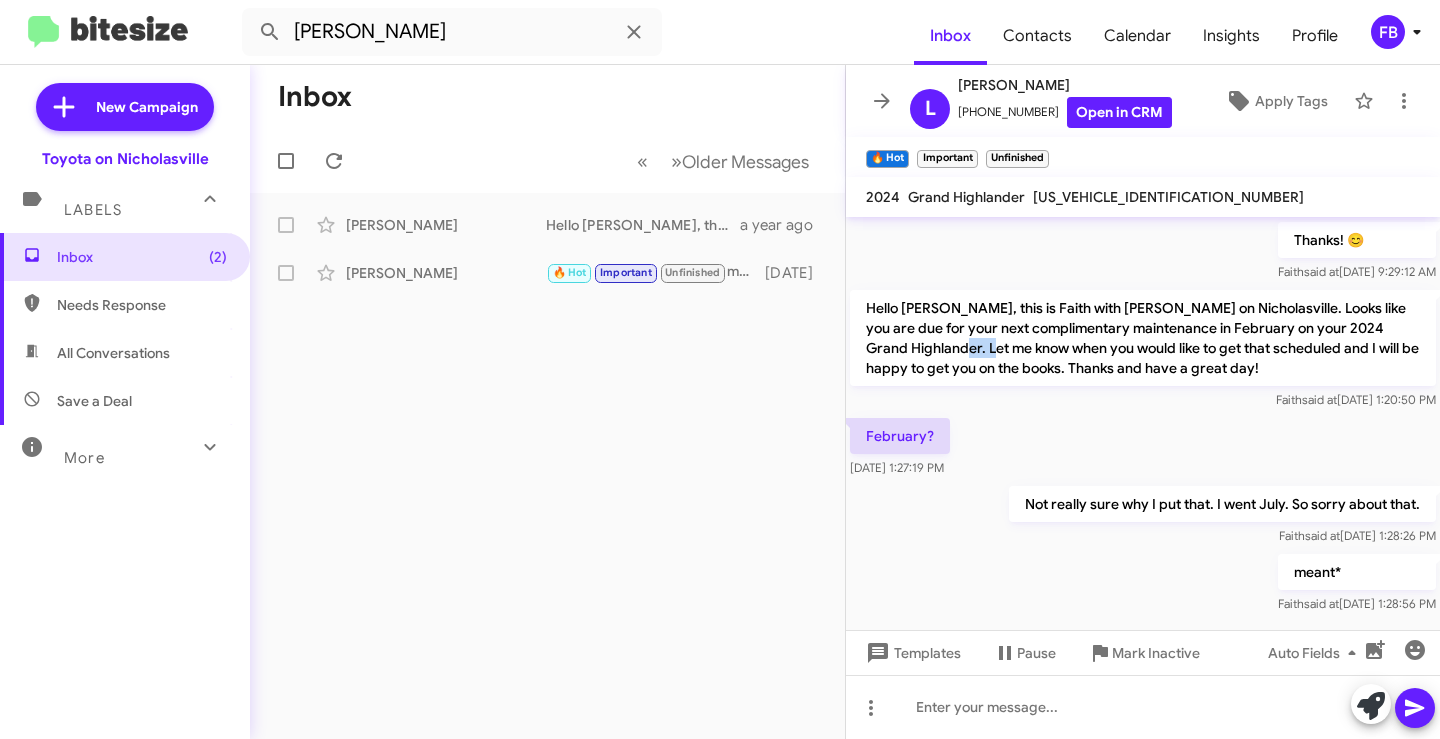 click on "Hello [PERSON_NAME], this is Faith with [PERSON_NAME] on Nicholasville. Looks like you are due for your next complimentary maintenance in February on your 2024 Grand Highlander. Let me know when you would like to get that scheduled and I will be happy to get you on the books. Thanks and have a great day!" 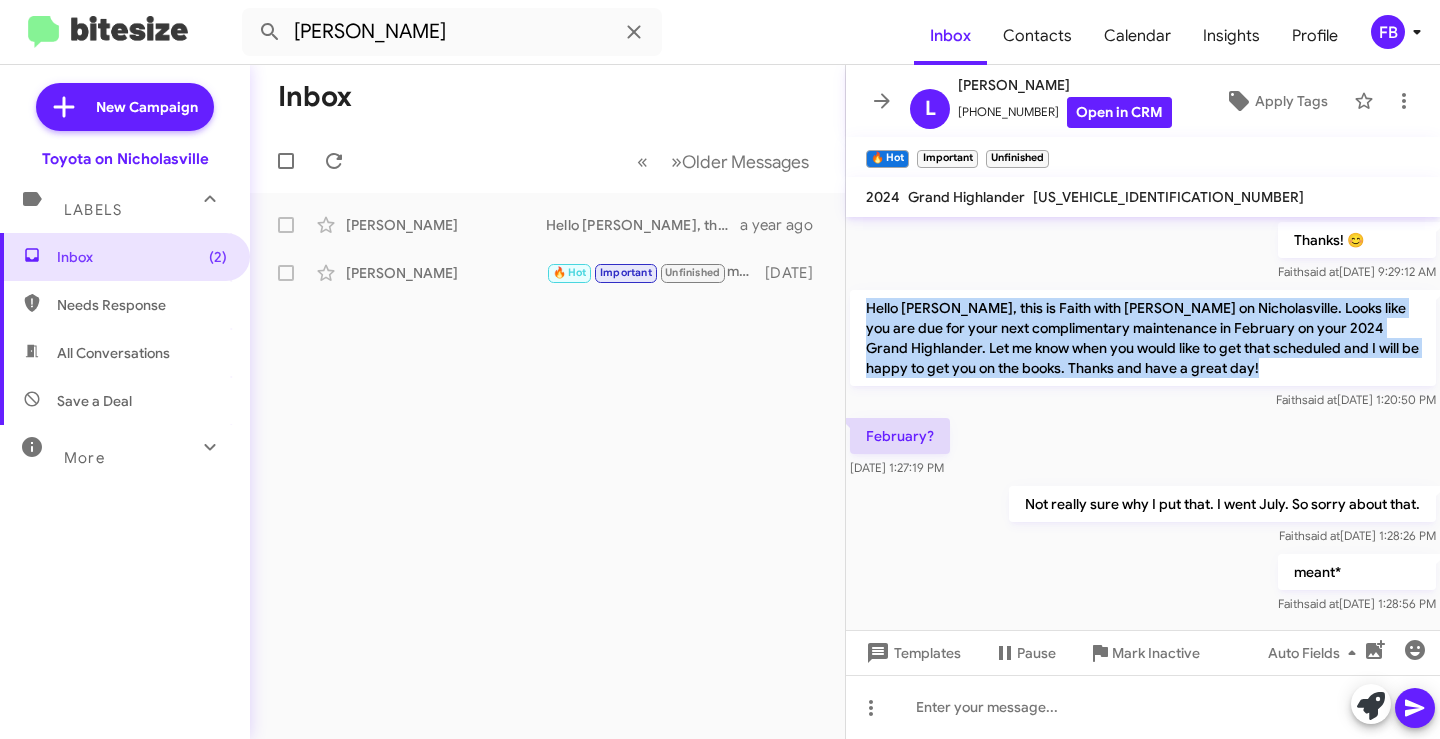 click on "Hello [PERSON_NAME], this is Faith with [PERSON_NAME] on Nicholasville. Looks like you are due for your next complimentary maintenance in February on your 2024 Grand Highlander. Let me know when you would like to get that scheduled and I will be happy to get you on the books. Thanks and have a great day!" 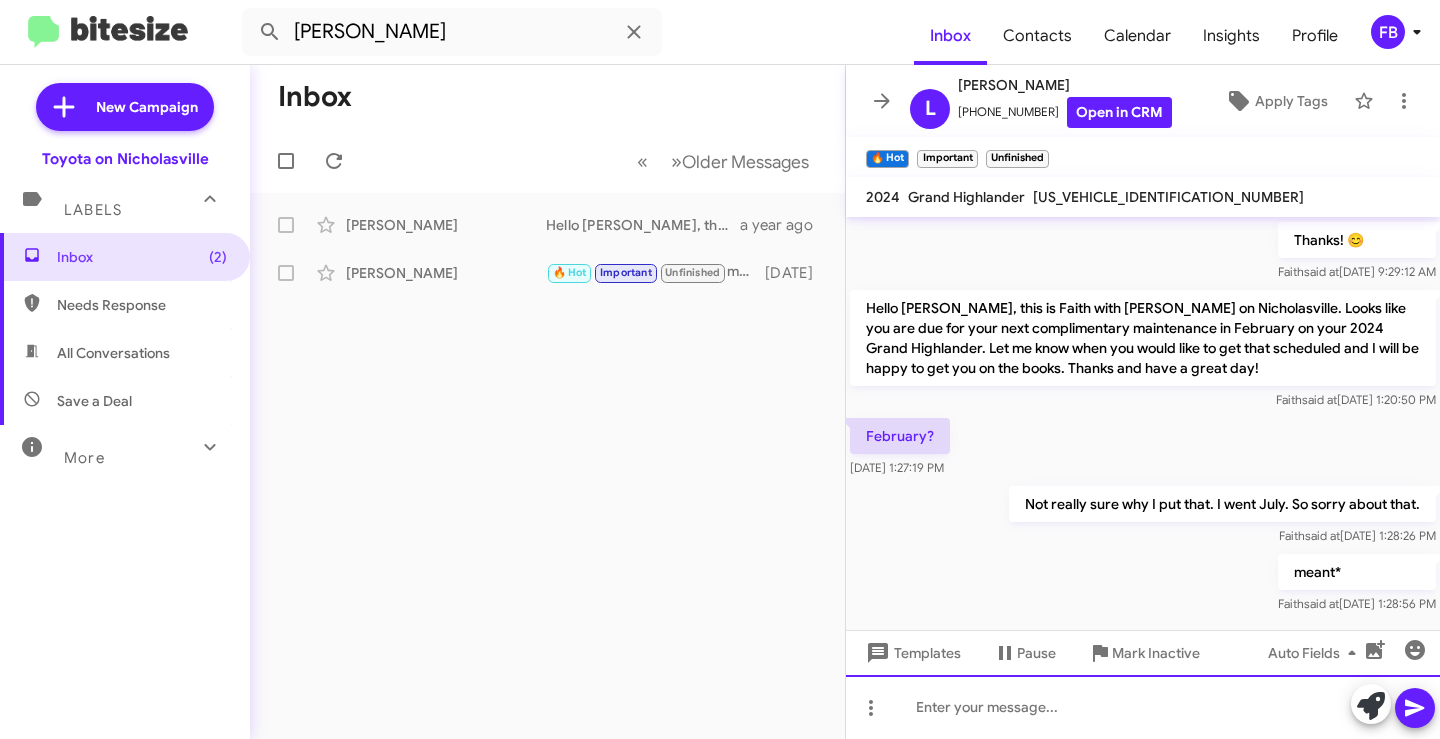 click 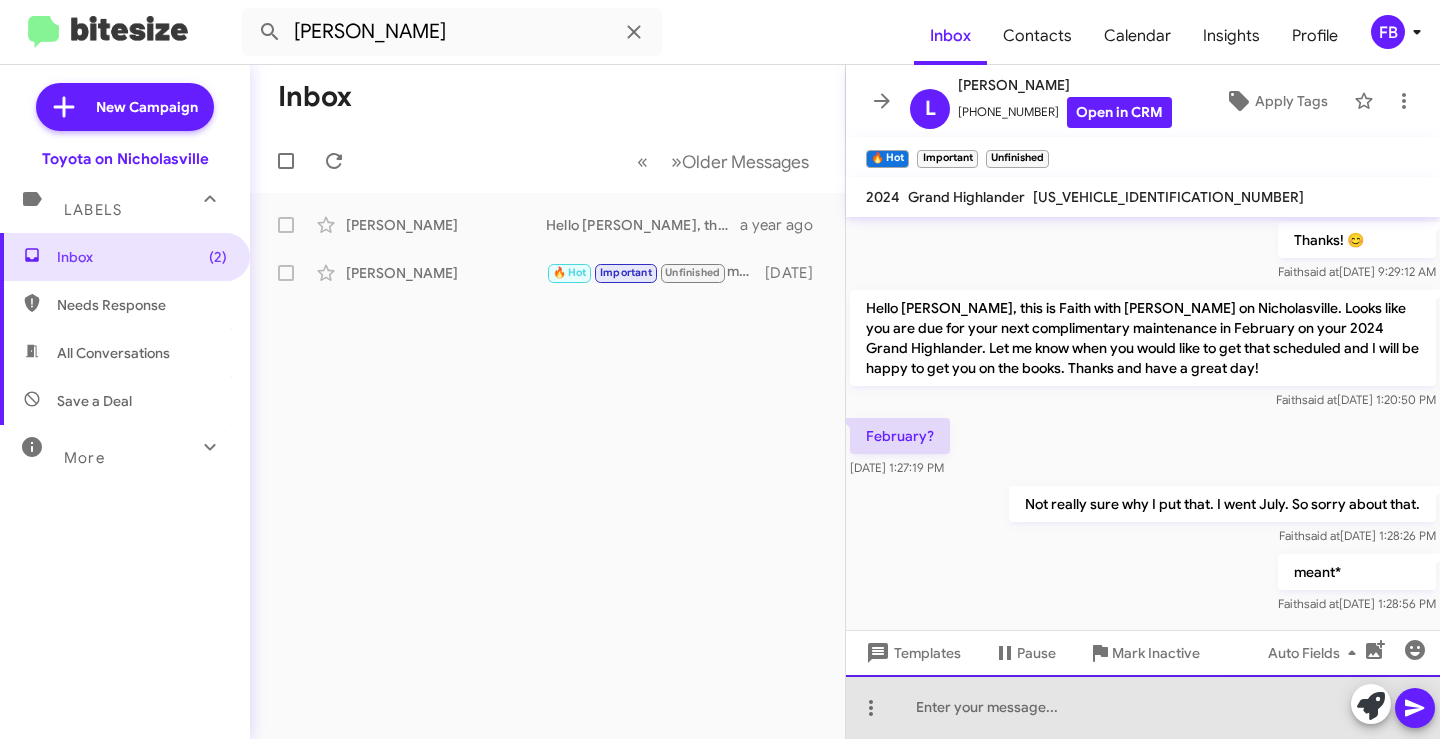 paste 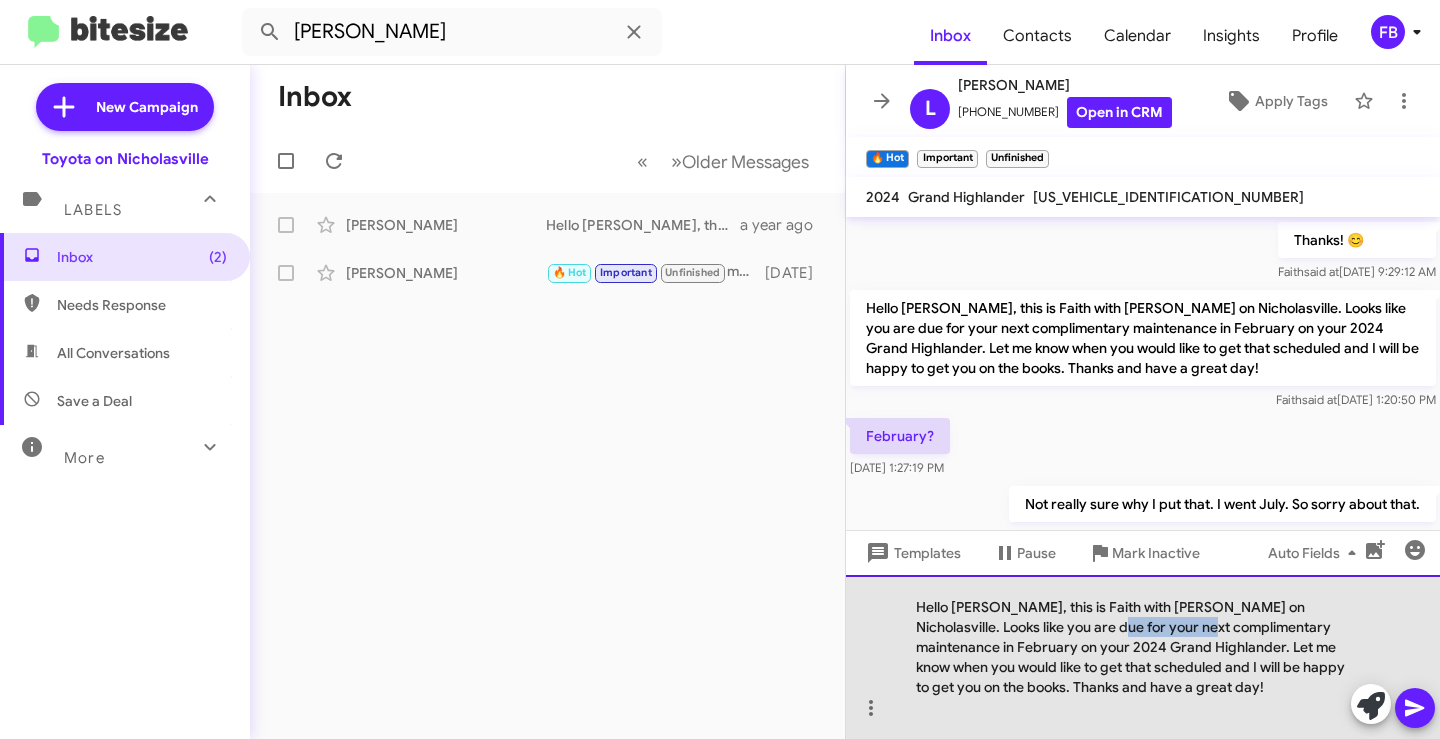drag, startPoint x: 1052, startPoint y: 631, endPoint x: 1152, endPoint y: 621, distance: 100.49876 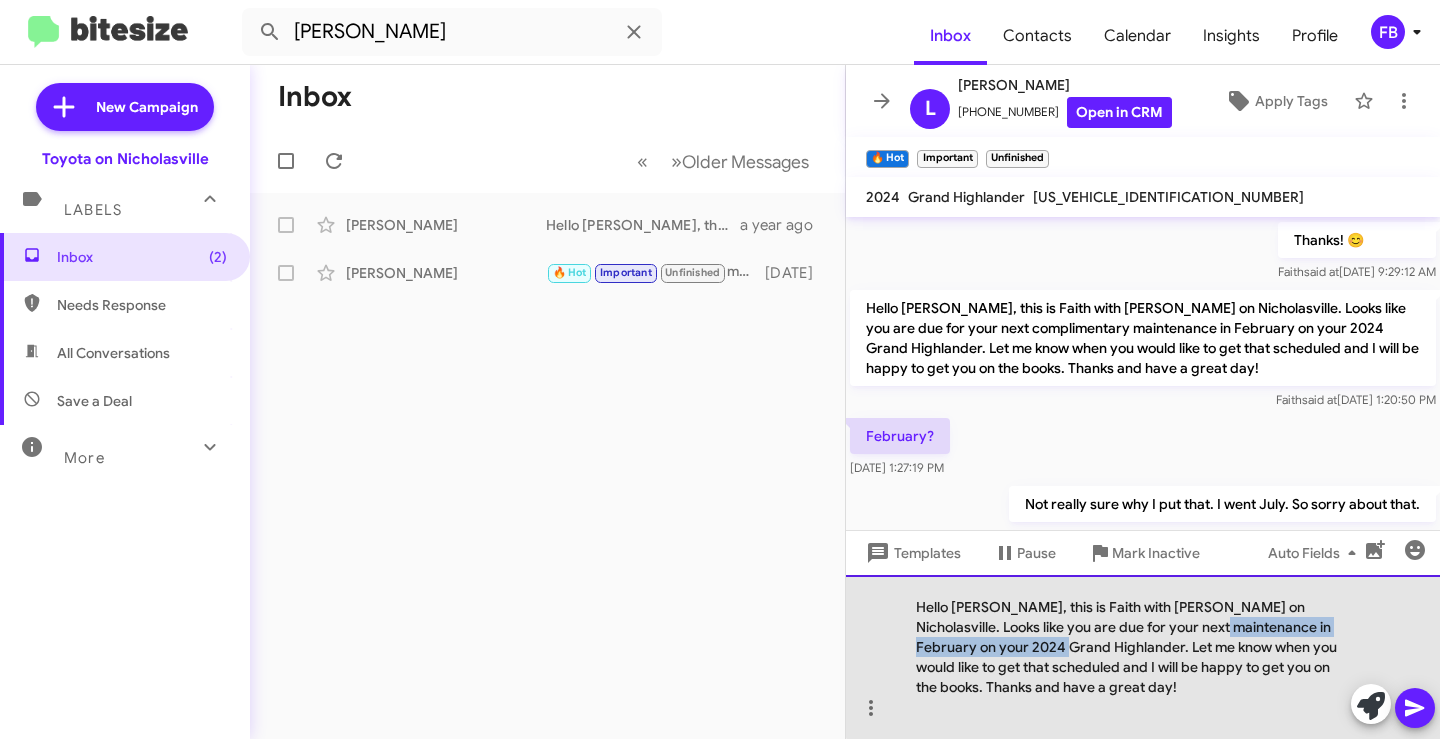 drag, startPoint x: 1155, startPoint y: 625, endPoint x: 987, endPoint y: 650, distance: 169.84993 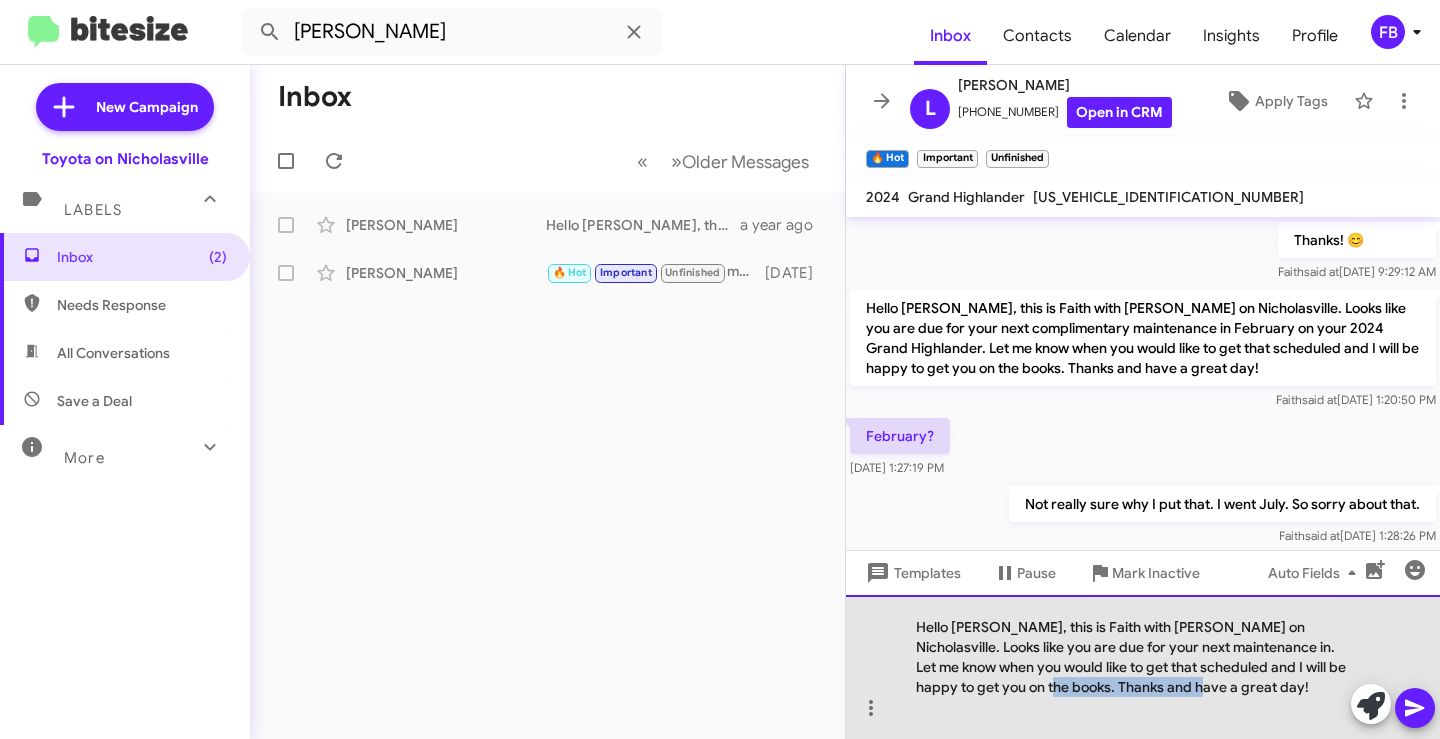 drag, startPoint x: 1141, startPoint y: 694, endPoint x: 1032, endPoint y: 694, distance: 109 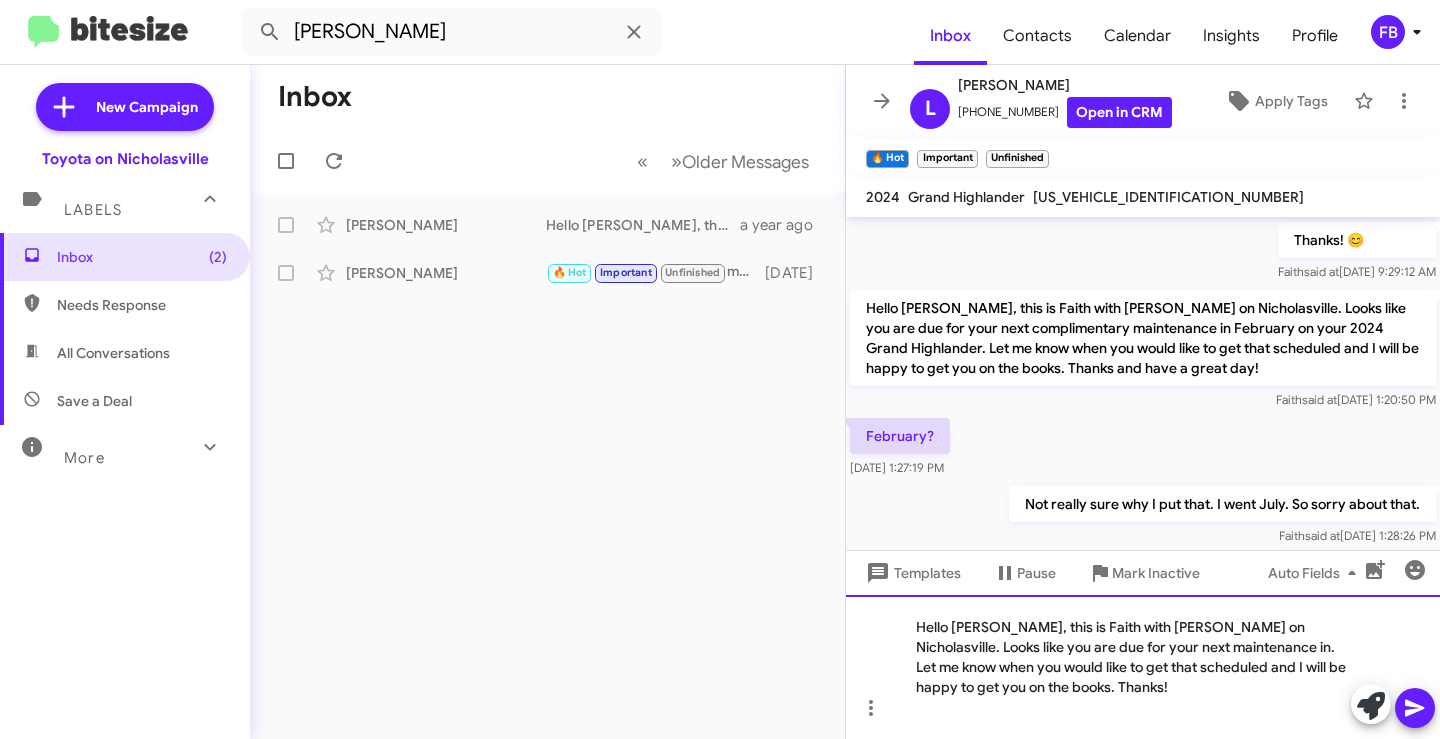 click on "Hello [PERSON_NAME], this is Faith with [PERSON_NAME] on Nicholasville. Looks like you are due for your next maintenance in. Let me know when you would like to get that scheduled and I will be happy to get you on the books. Thanks!" 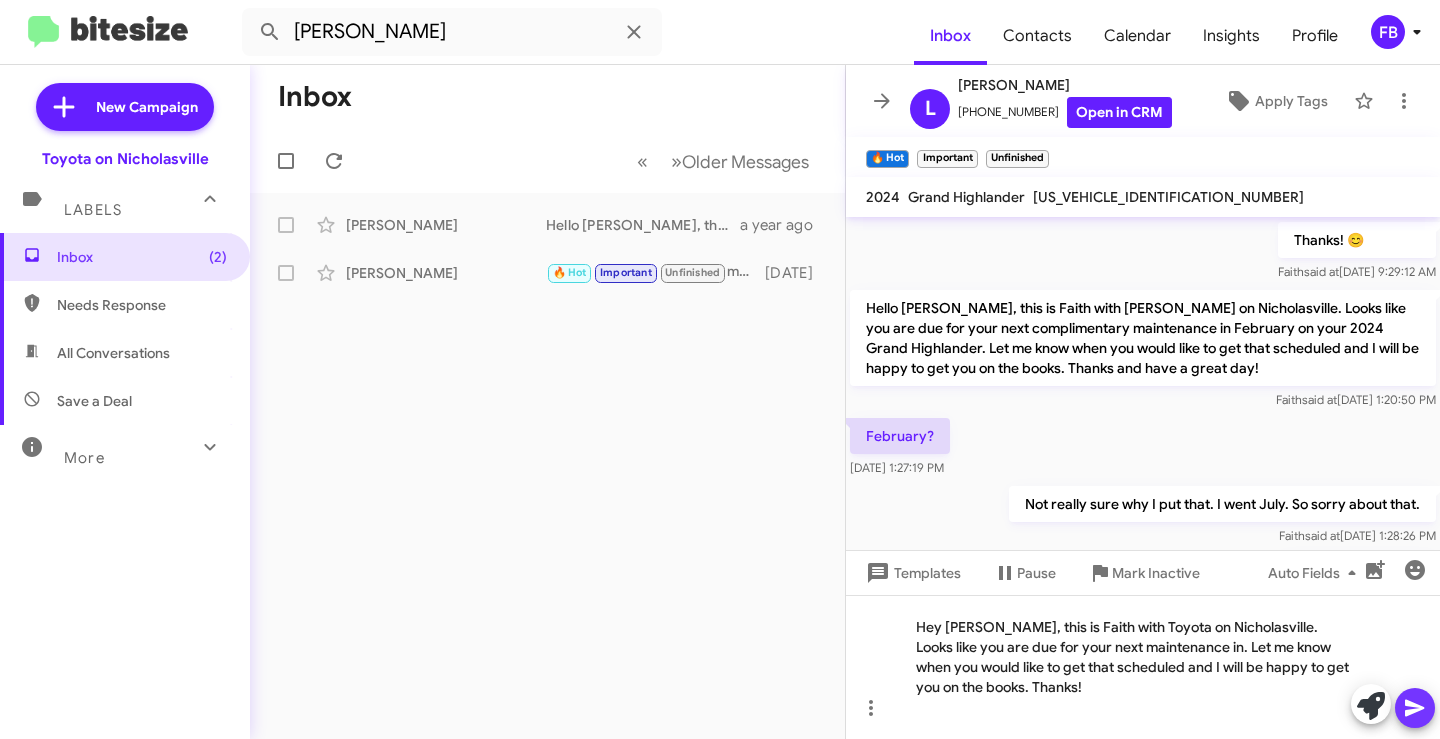 click 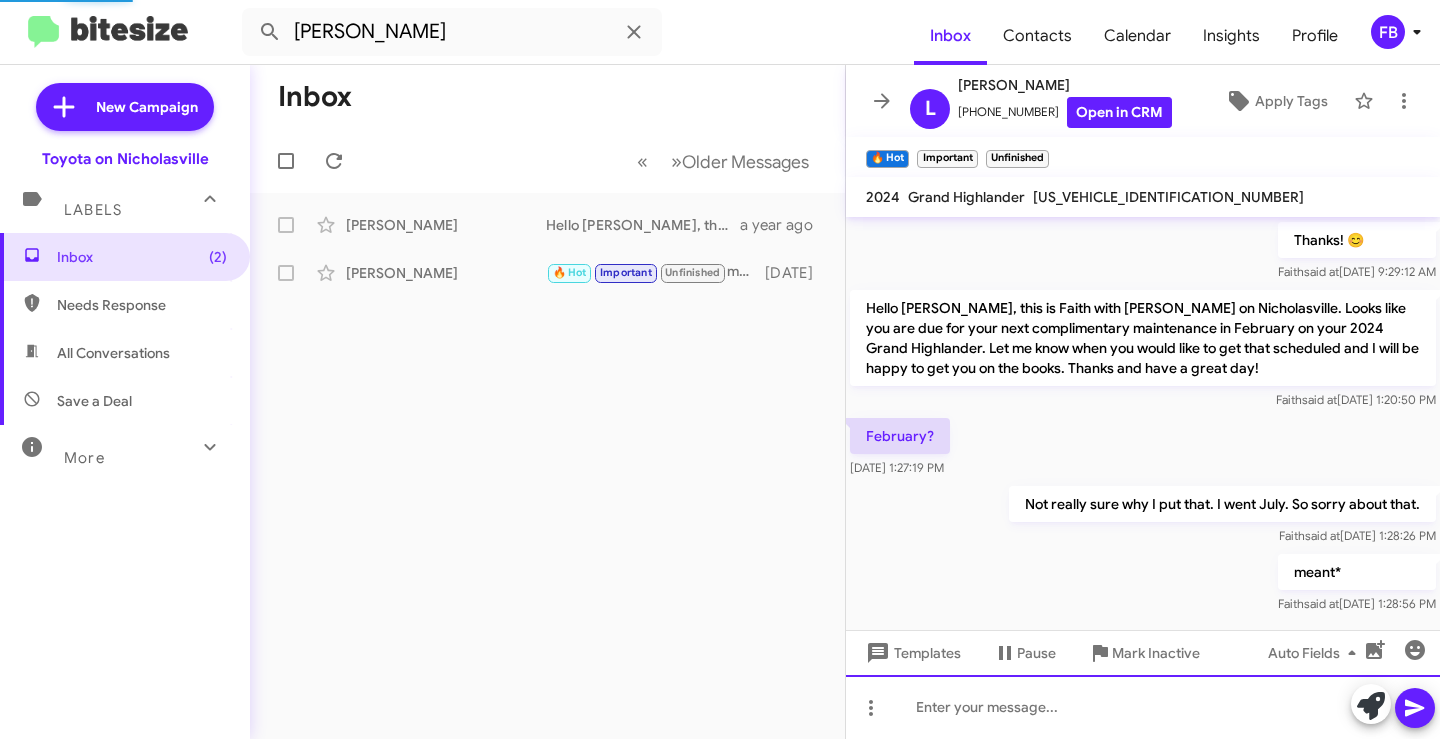 scroll, scrollTop: 0, scrollLeft: 0, axis: both 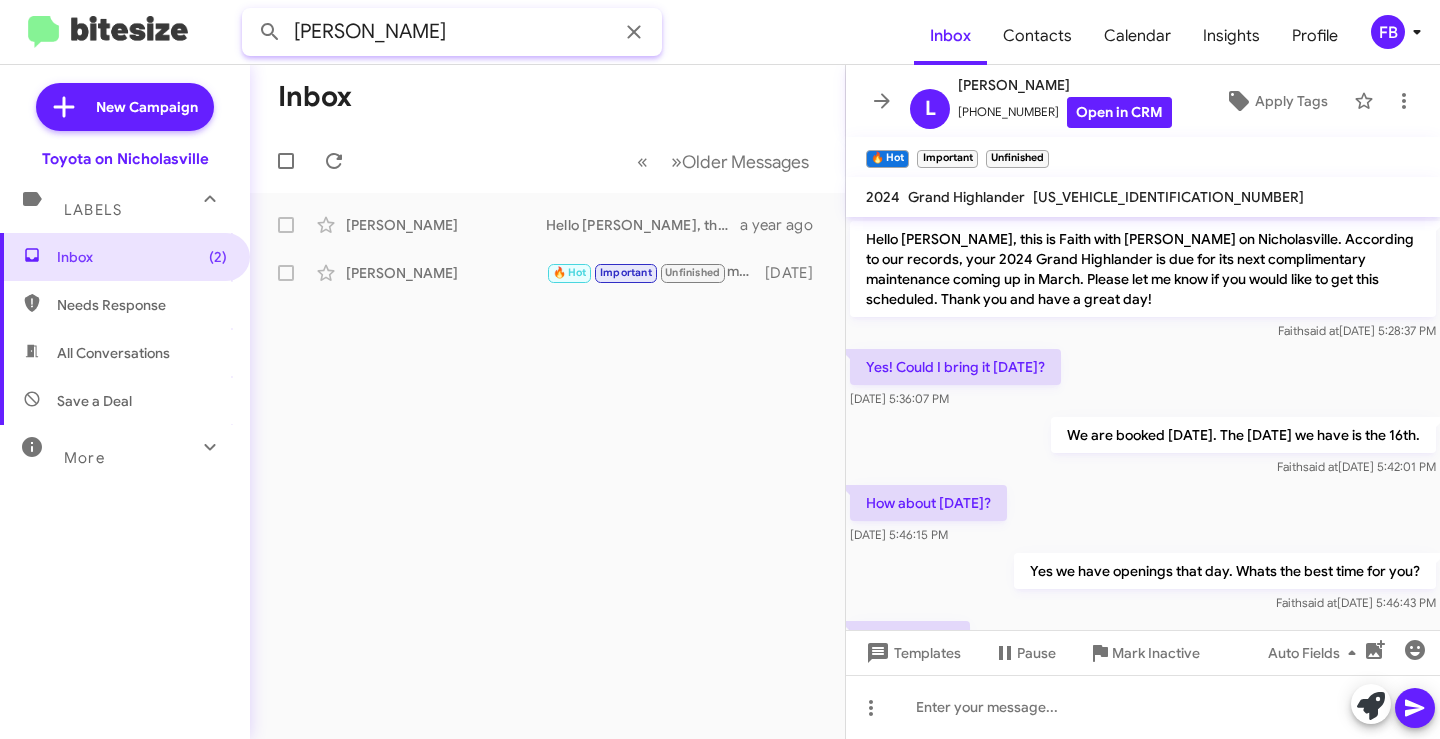 paste on "[PERSON_NAME]" 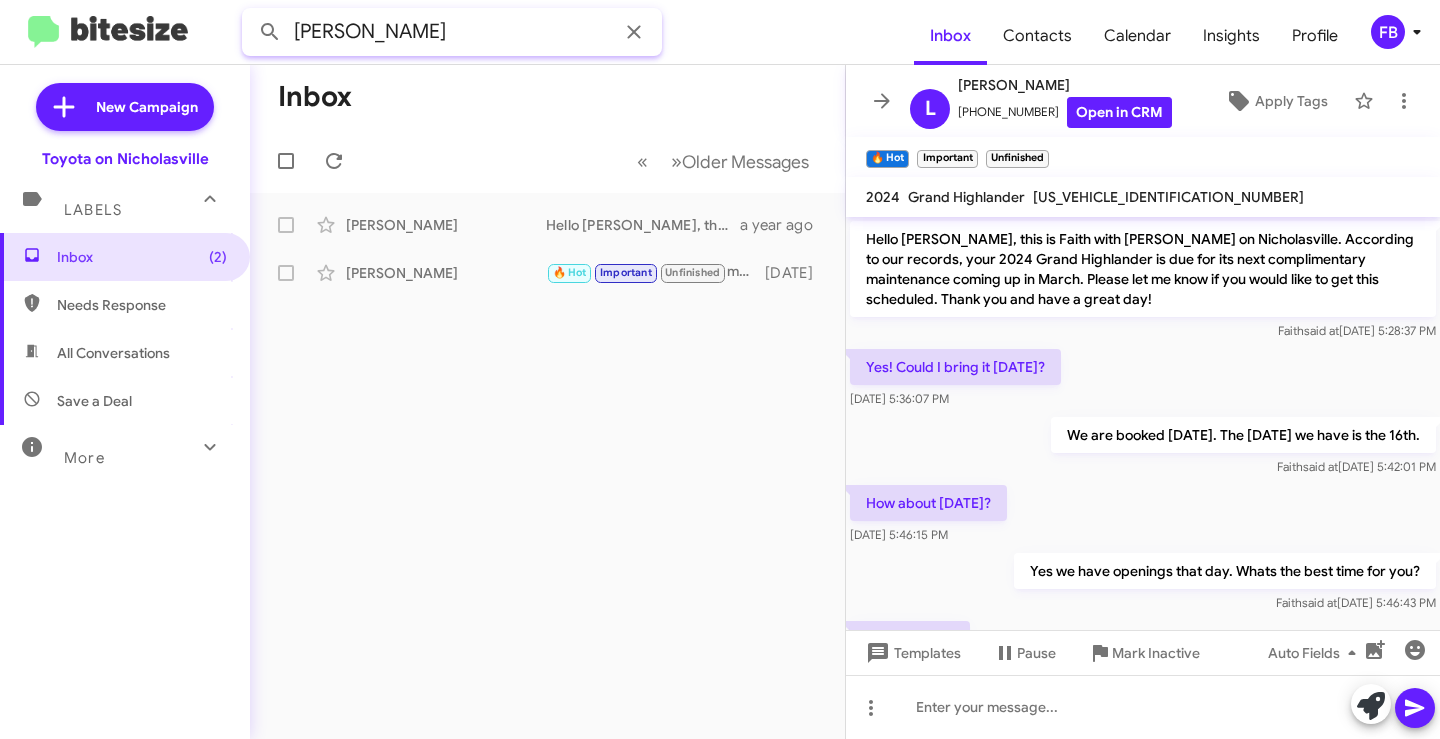 click 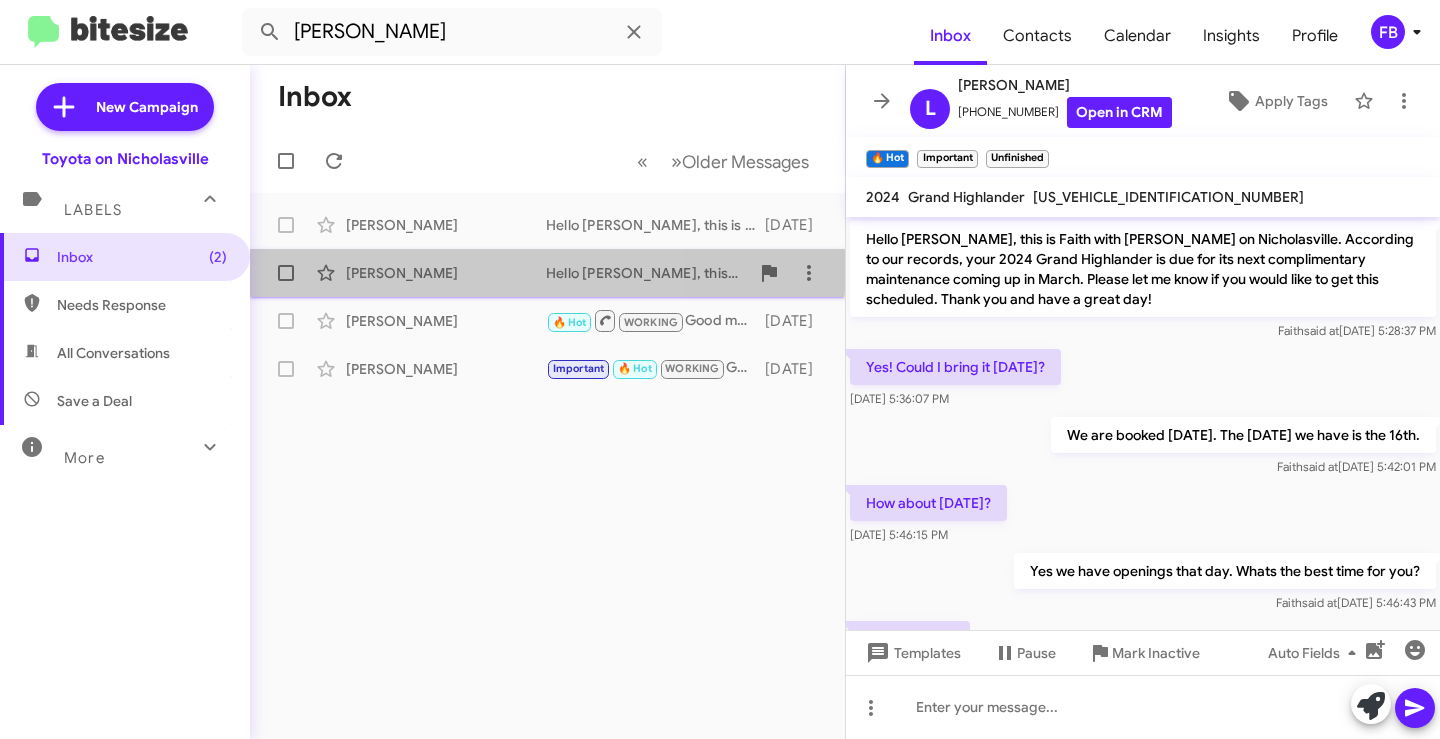 click on "[PERSON_NAME]  Hello [PERSON_NAME], this is [PERSON_NAME] with Toyota on Nicholasville. We were alerted that the "maintenance required" light has illuminated on your 2024 Grand Highlander. If you would like to get this scheduled in, please respond with "Yes". We look forward to assisting you and hope you have a great day!   [DATE]" 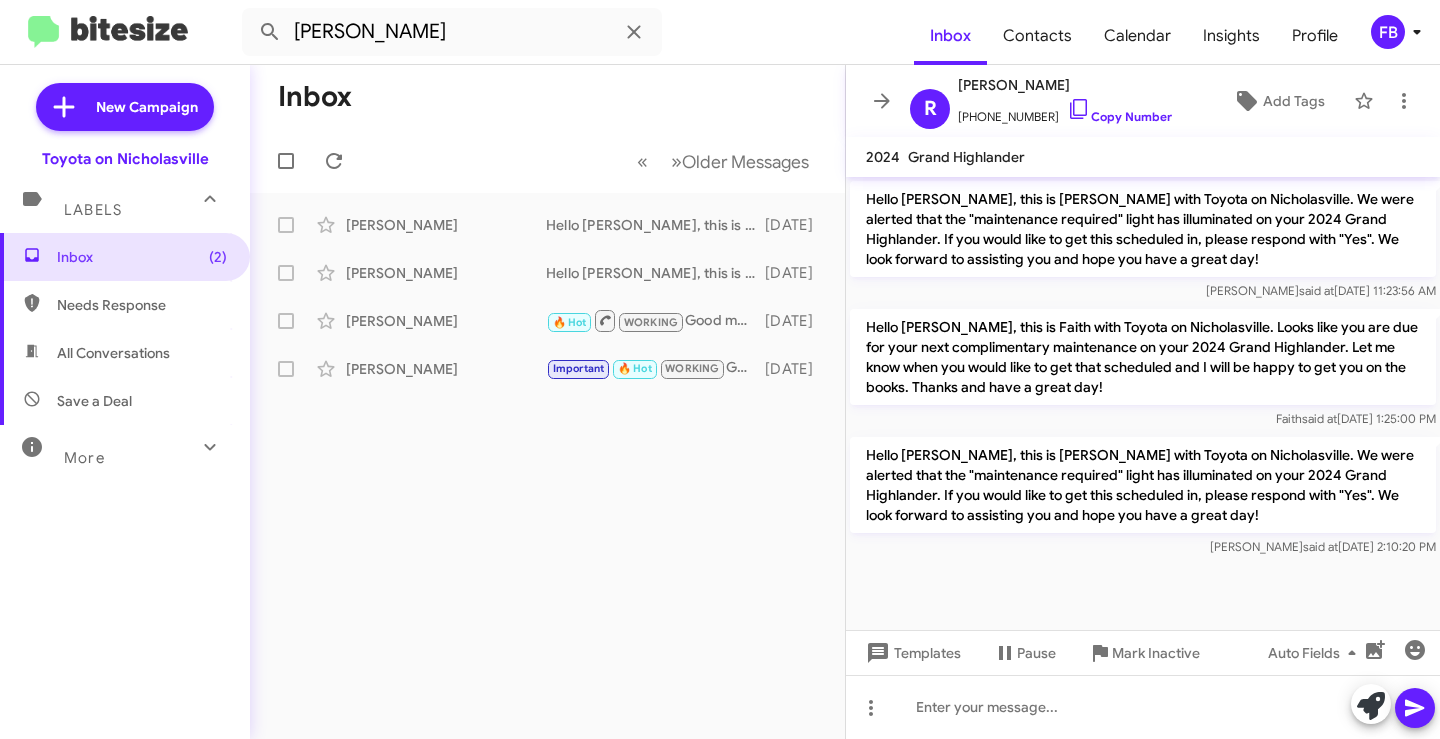 click on "Hello [PERSON_NAME], this is Faith with Toyota on Nicholasville. Looks like you are due for your next complimentary maintenance on your 2024 Grand Highlander. Let me know when you would like to get that scheduled and I will be happy to get you on the books. Thanks and have a great day!" 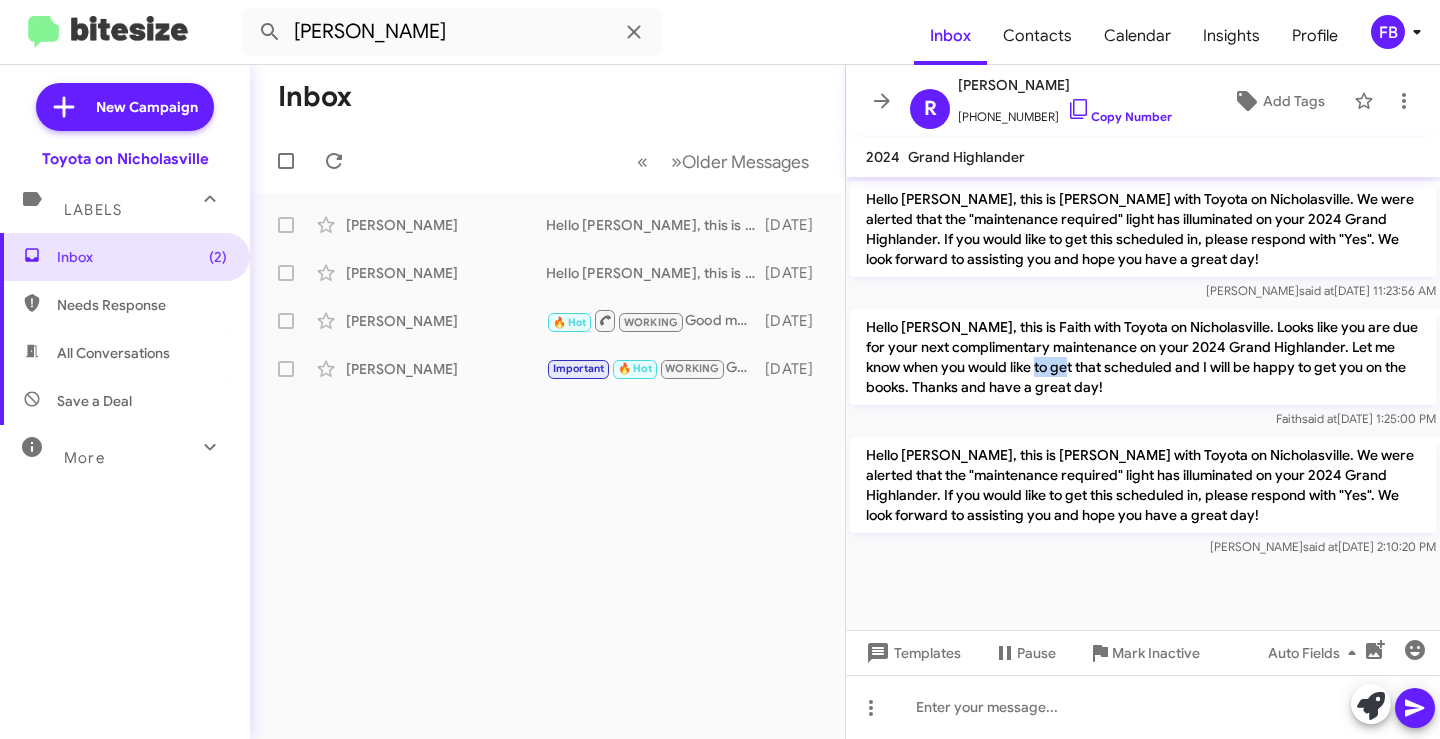 click on "Hello [PERSON_NAME], this is Faith with Toyota on Nicholasville. Looks like you are due for your next complimentary maintenance on your 2024 Grand Highlander. Let me know when you would like to get that scheduled and I will be happy to get you on the books. Thanks and have a great day!" 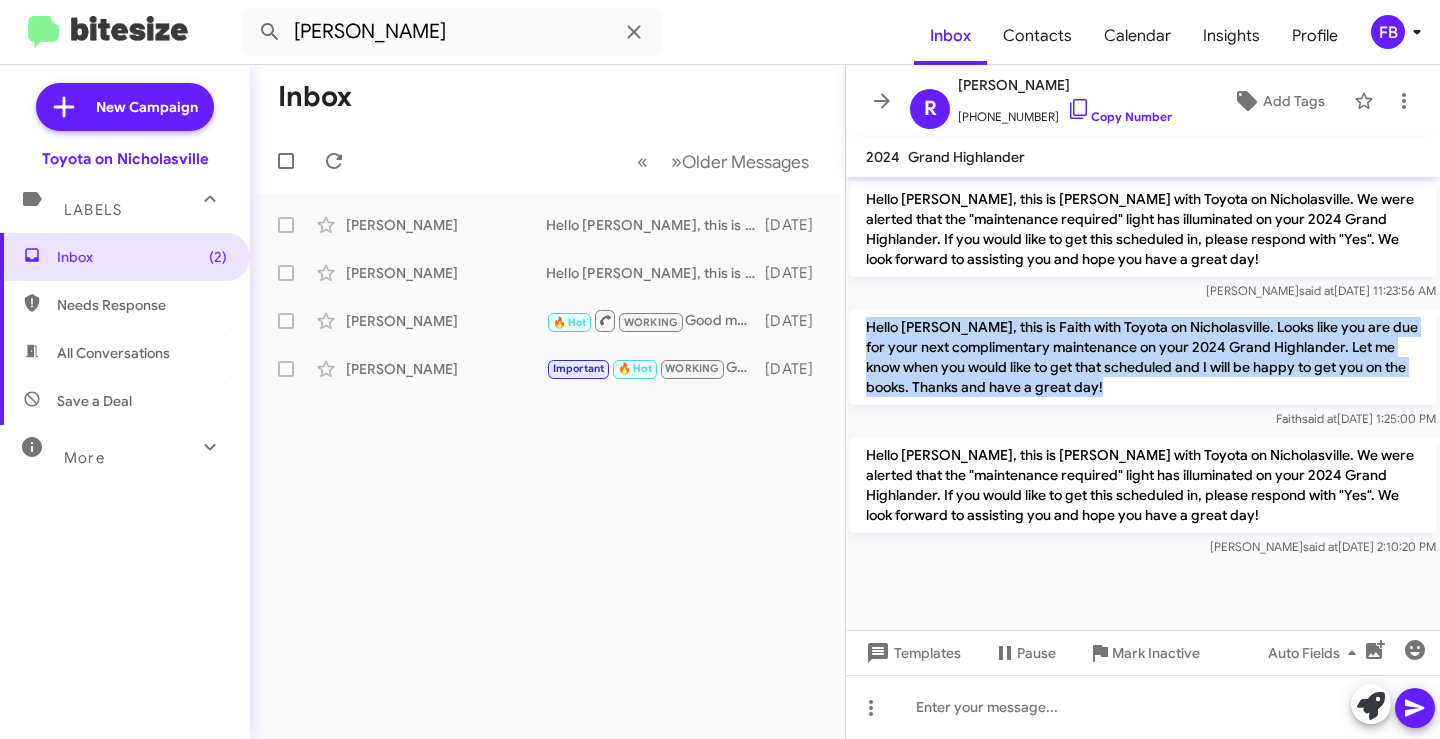 click on "Hello [PERSON_NAME], this is Faith with Toyota on Nicholasville. Looks like you are due for your next complimentary maintenance on your 2024 Grand Highlander. Let me know when you would like to get that scheduled and I will be happy to get you on the books. Thanks and have a great day!" 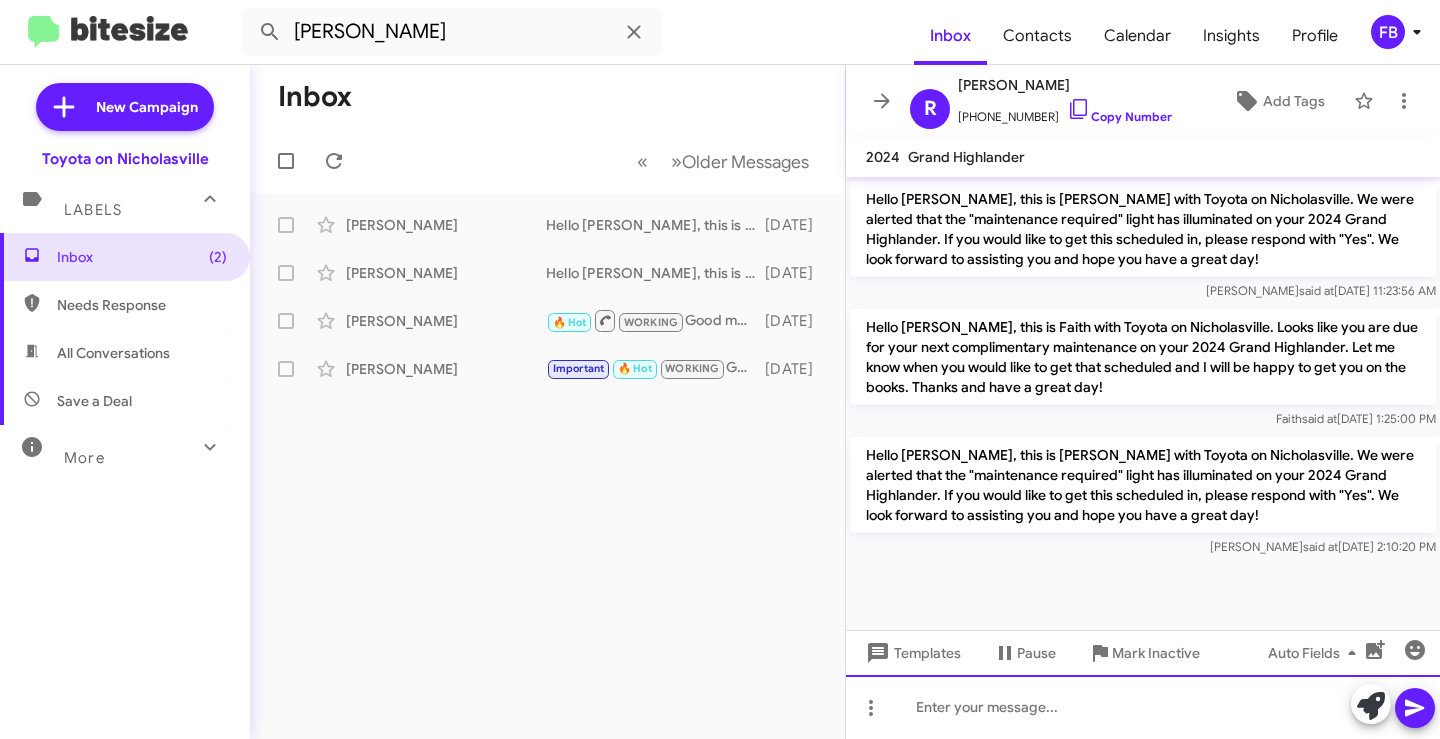click 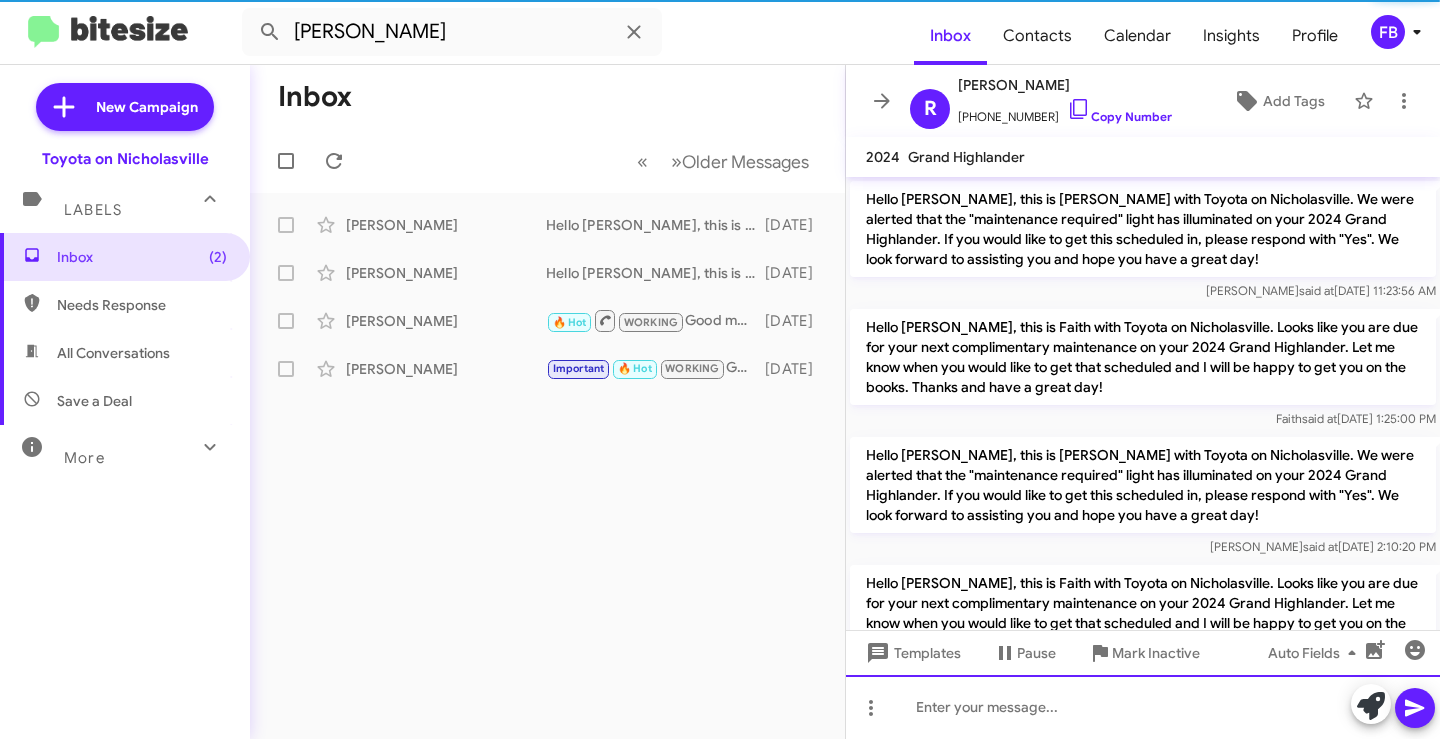 scroll, scrollTop: 79, scrollLeft: 0, axis: vertical 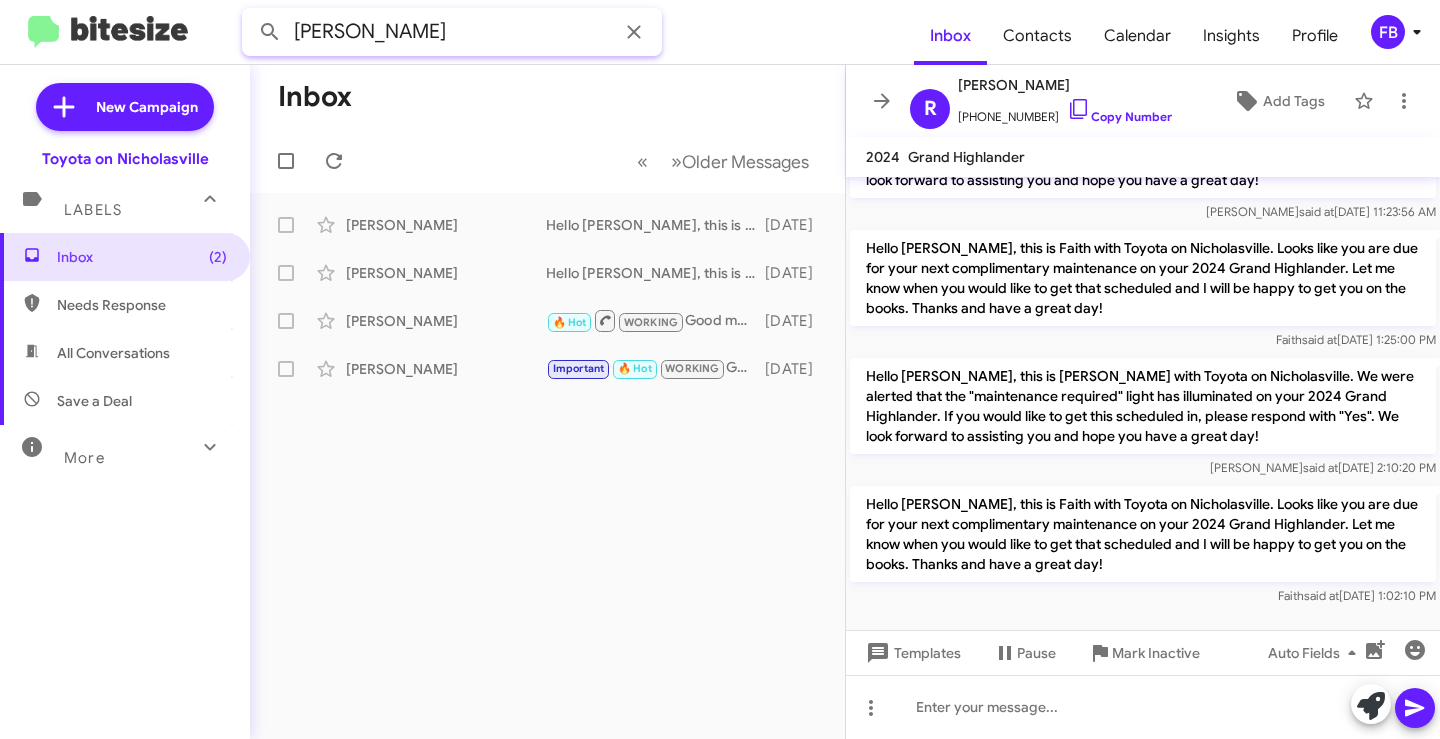 drag, startPoint x: 309, startPoint y: 33, endPoint x: 234, endPoint y: 52, distance: 77.36925 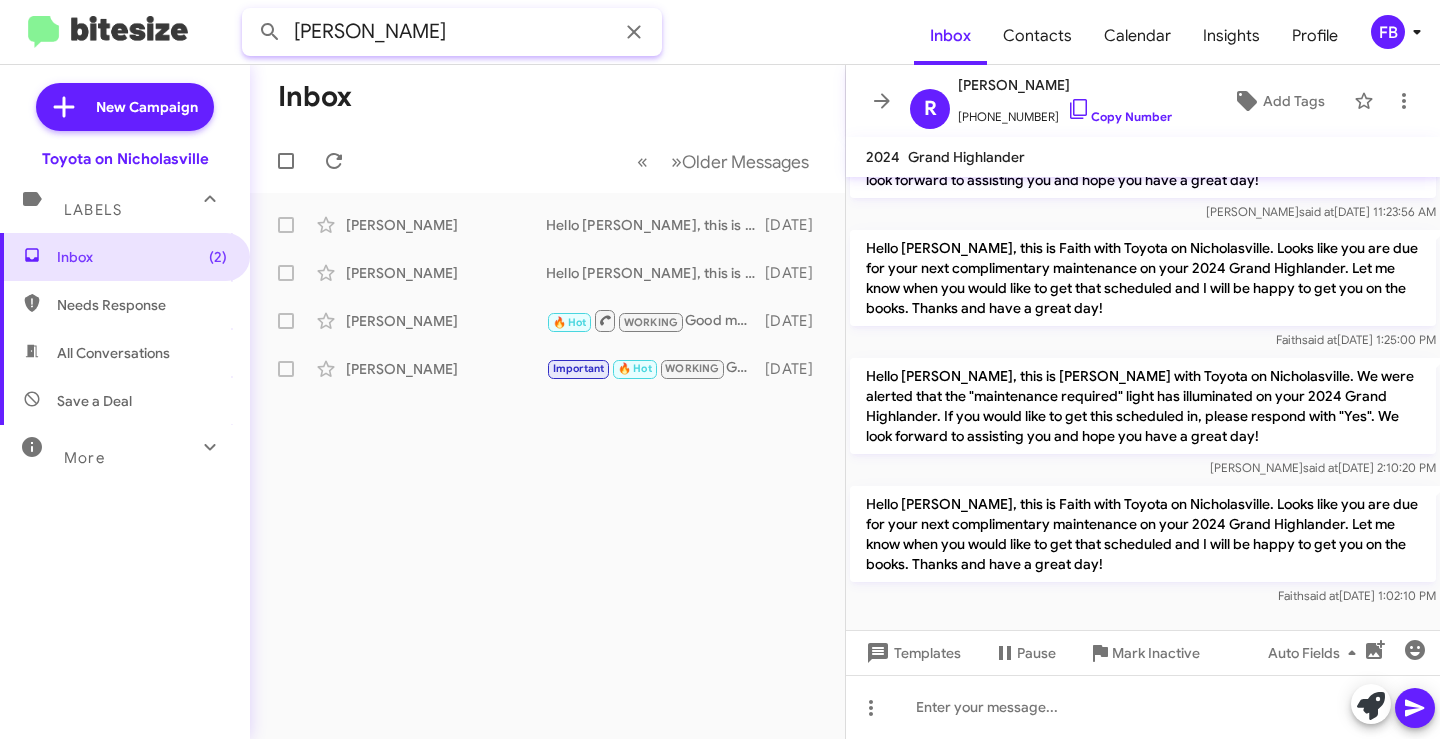 click 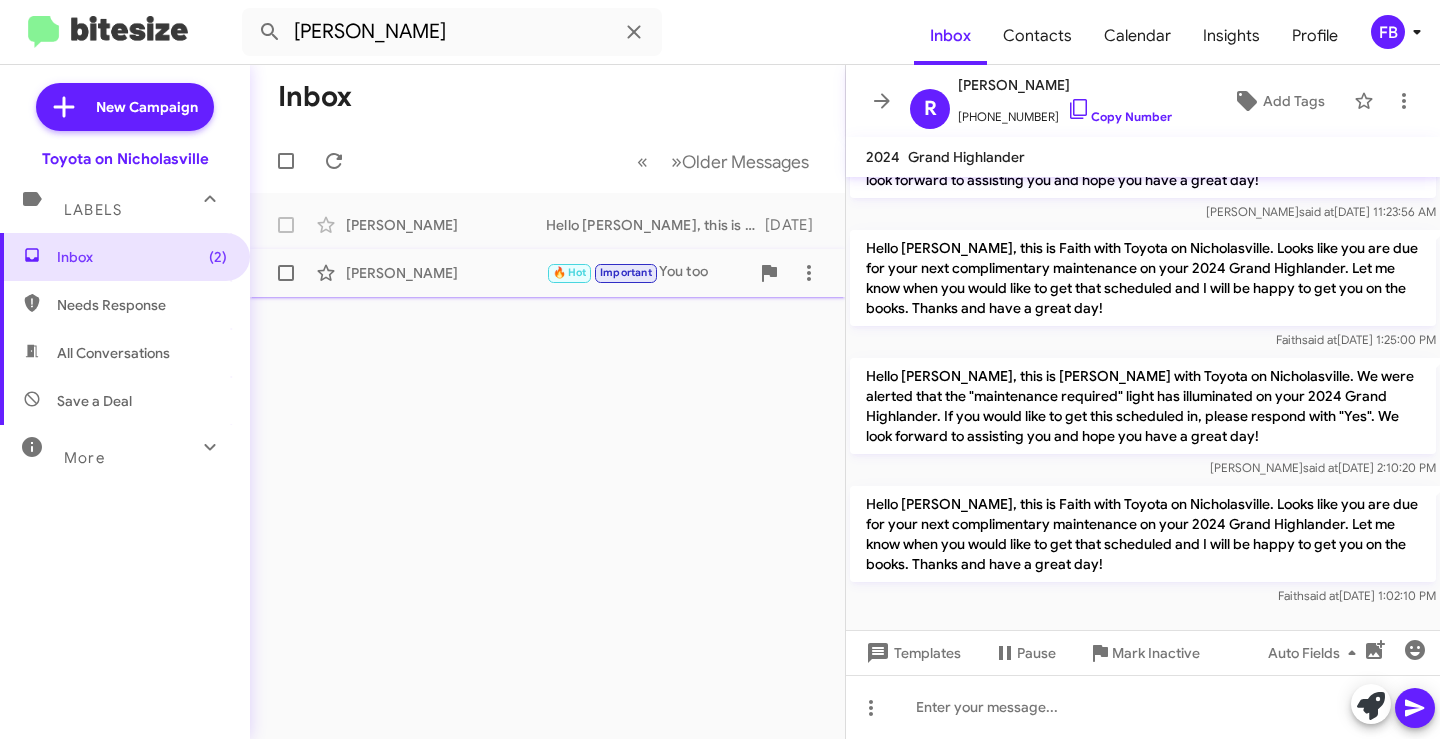 click on "[PERSON_NAME]" 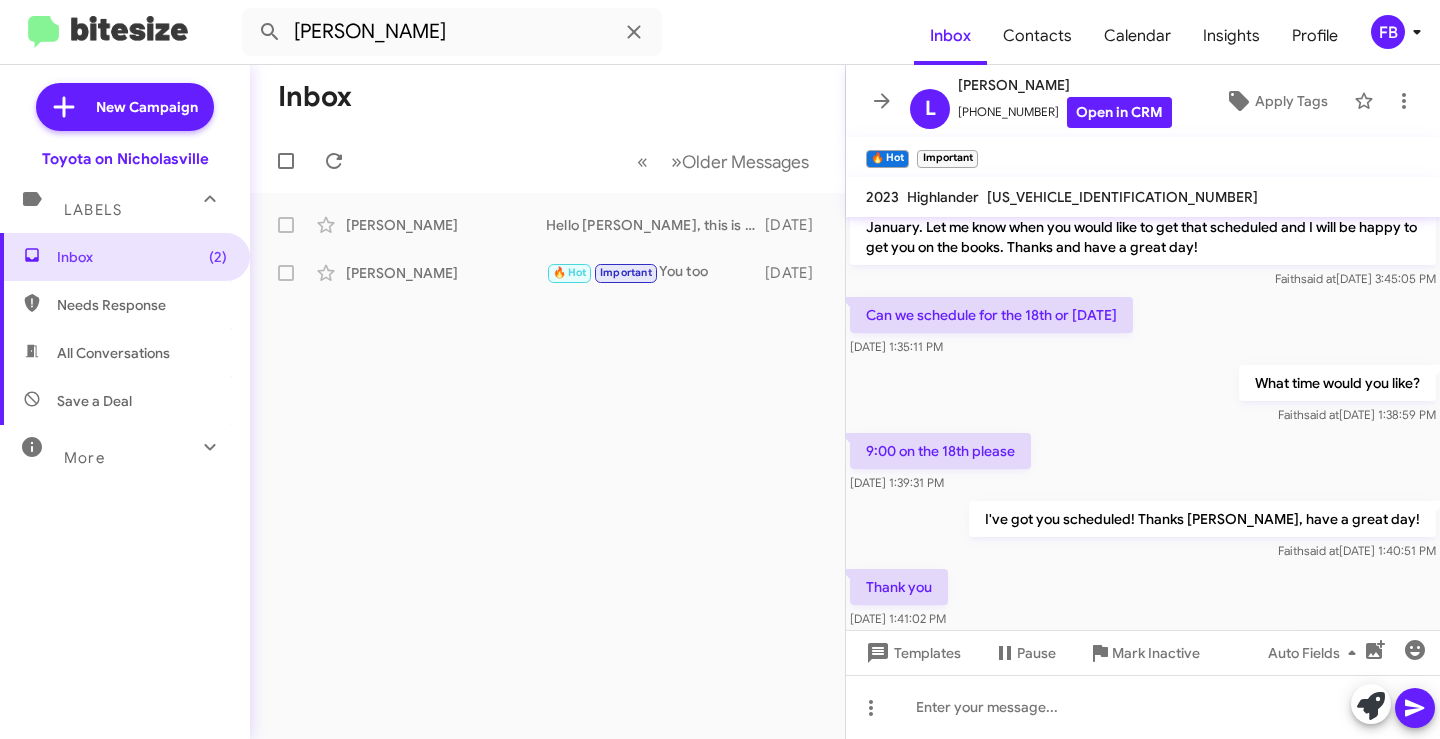 scroll, scrollTop: 294, scrollLeft: 0, axis: vertical 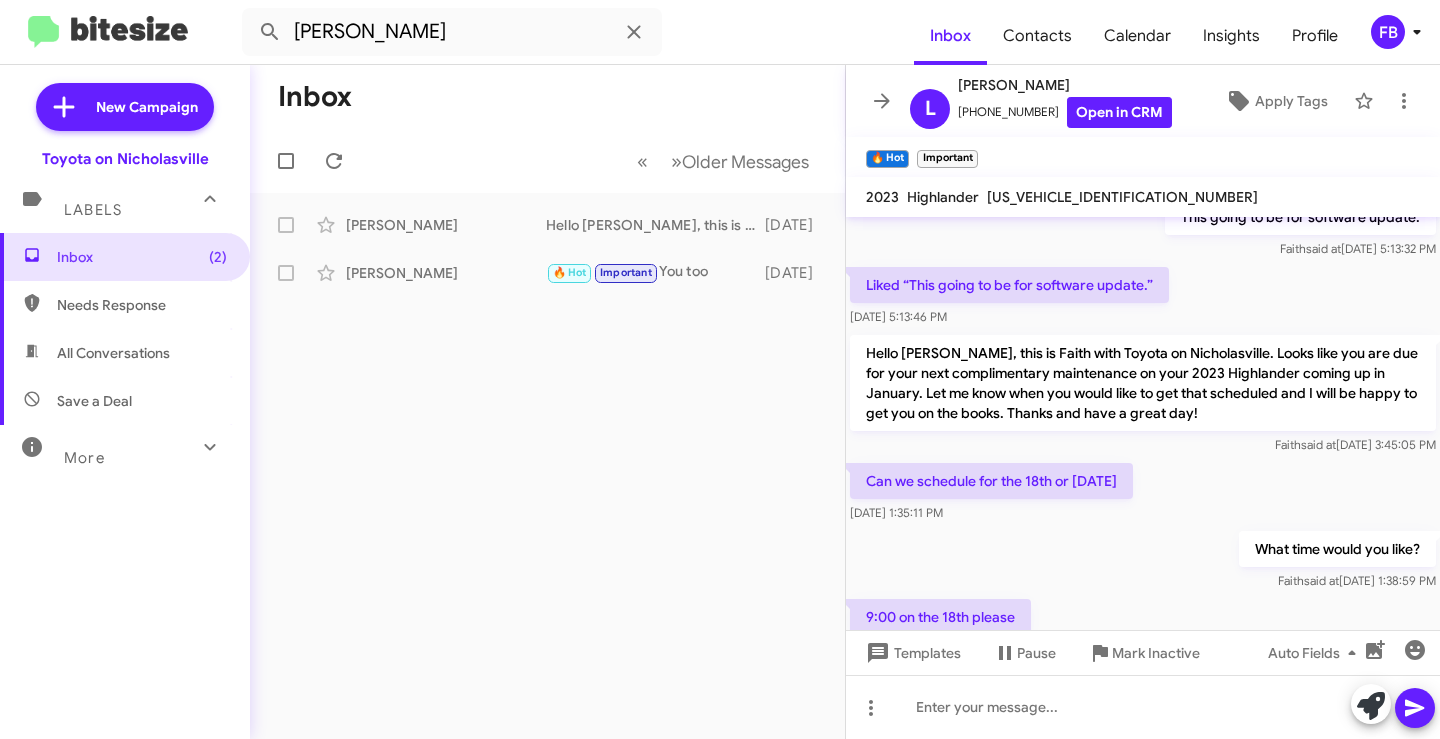 click on "Hello [PERSON_NAME], this is Faith with Toyota on Nicholasville. Looks like you are due for your next complimentary maintenance on your 2023 Highlander coming up in January. Let me know when you would like to get that scheduled and I will be happy to get you on the books. Thanks and have a great day!" 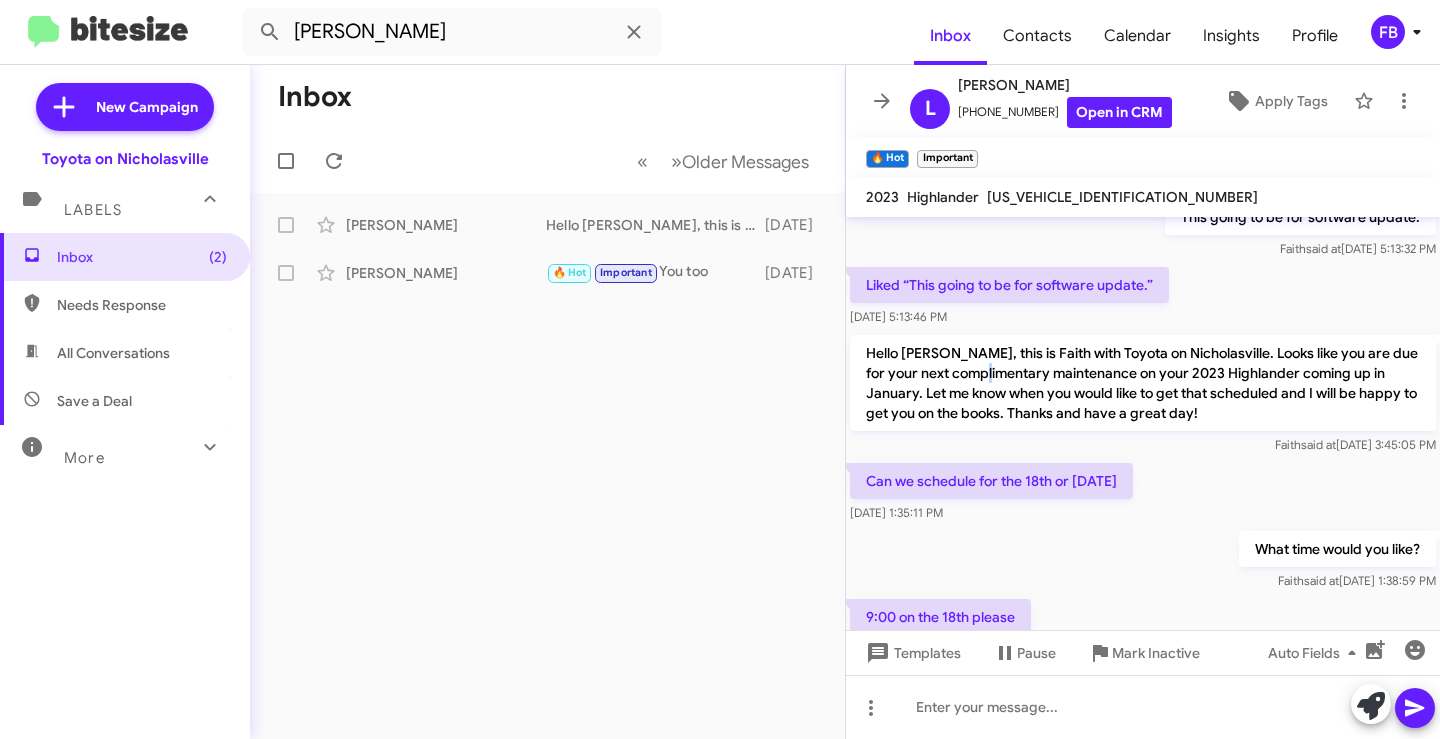 click on "Hello [PERSON_NAME], this is Faith with Toyota on Nicholasville. Looks like you are due for your next complimentary maintenance on your 2023 Highlander coming up in January. Let me know when you would like to get that scheduled and I will be happy to get you on the books. Thanks and have a great day!" 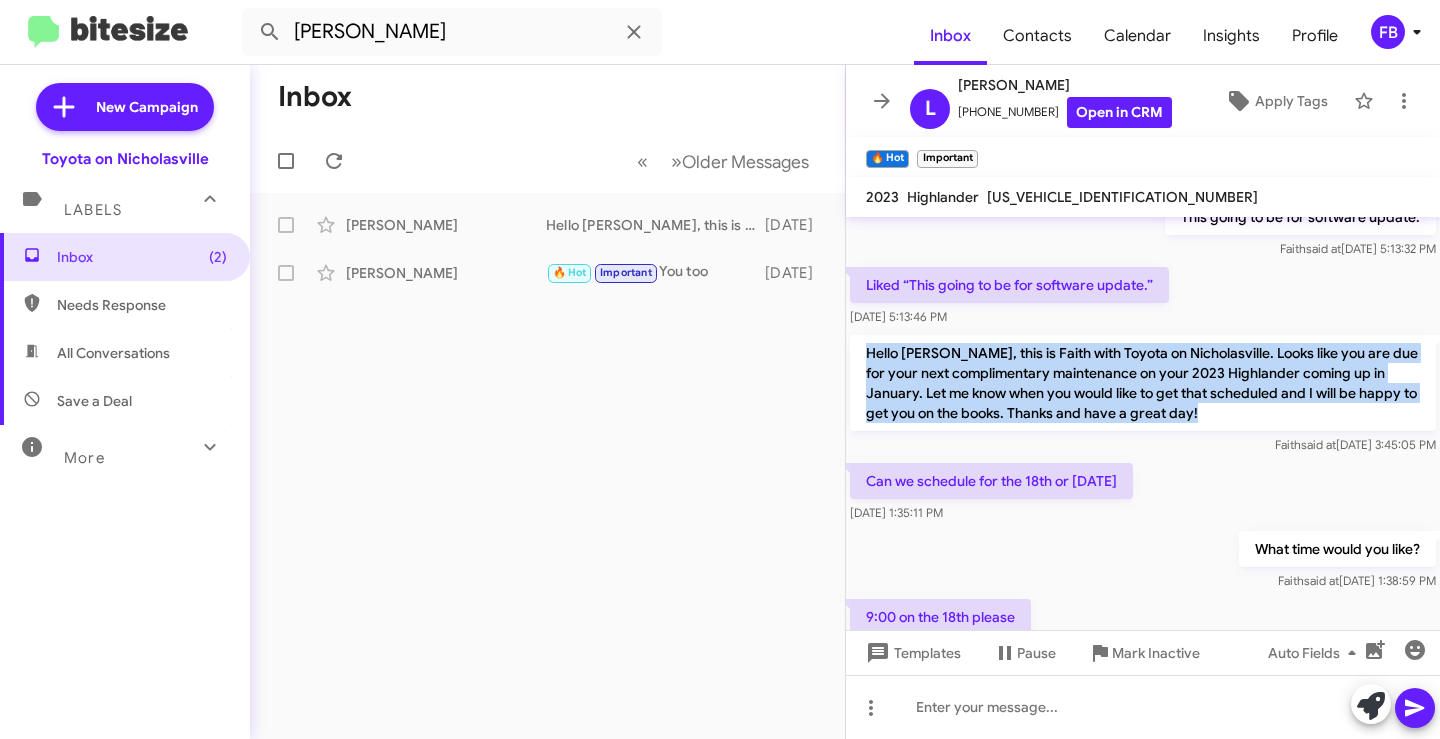click on "Hello [PERSON_NAME], this is Faith with Toyota on Nicholasville. Looks like you are due for your next complimentary maintenance on your 2023 Highlander coming up in January. Let me know when you would like to get that scheduled and I will be happy to get you on the books. Thanks and have a great day!" 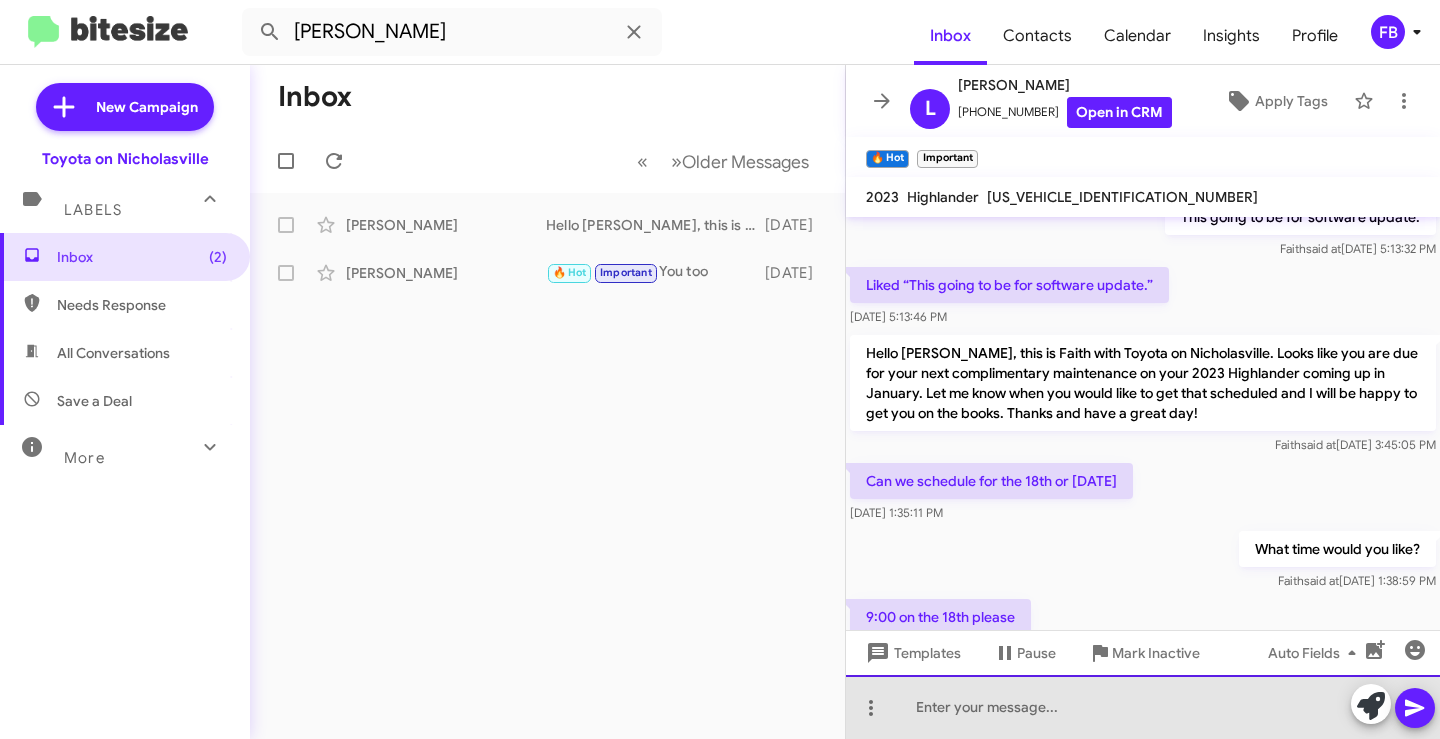 click 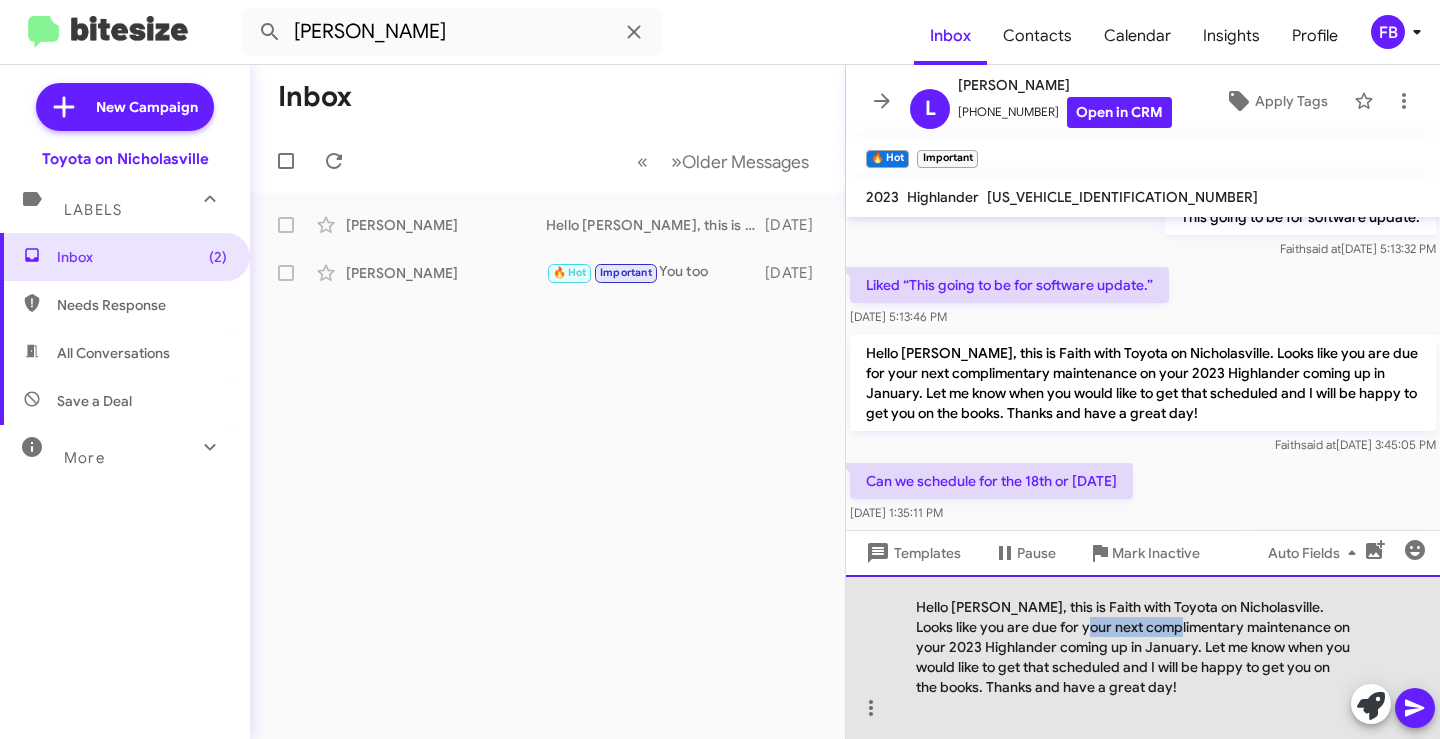 drag, startPoint x: 1152, startPoint y: 626, endPoint x: 1044, endPoint y: 620, distance: 108.16654 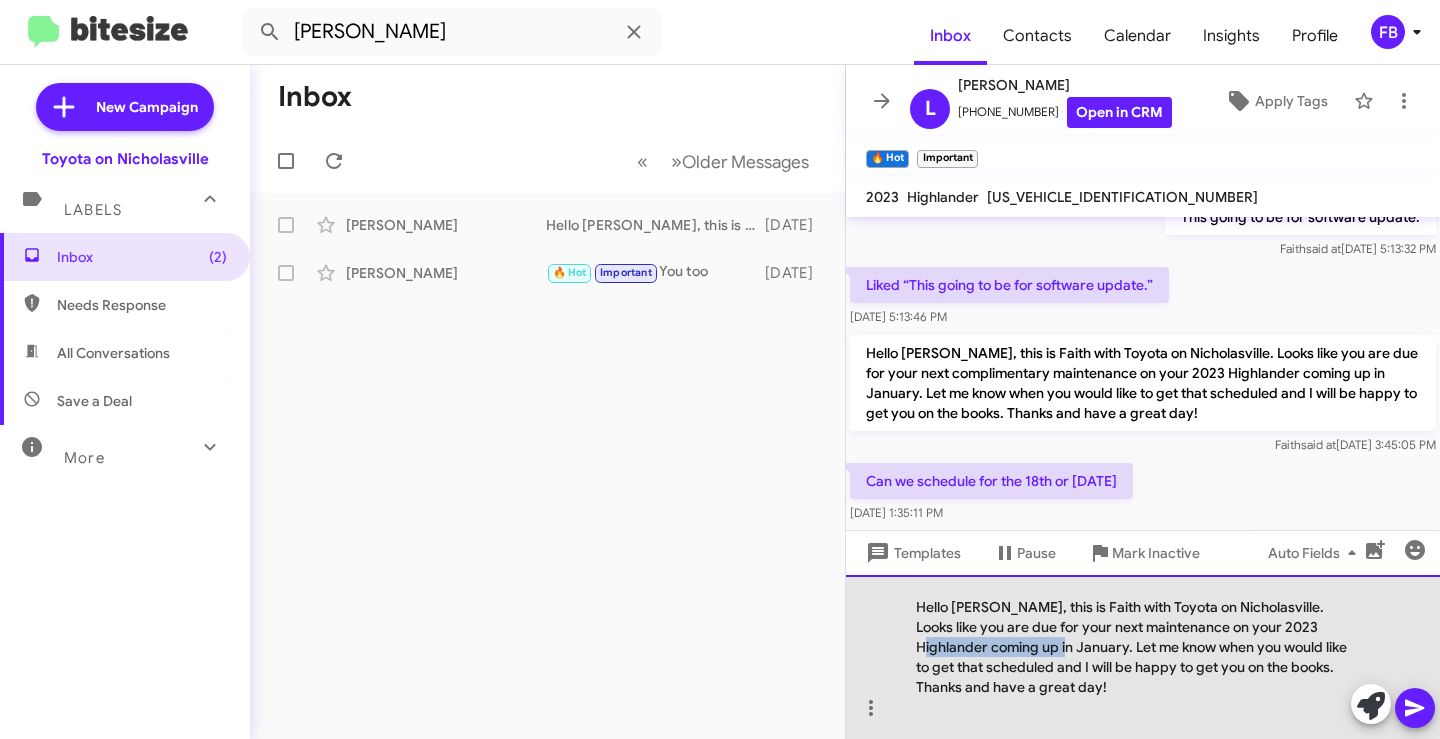 drag, startPoint x: 1054, startPoint y: 650, endPoint x: 1298, endPoint y: 623, distance: 245.4893 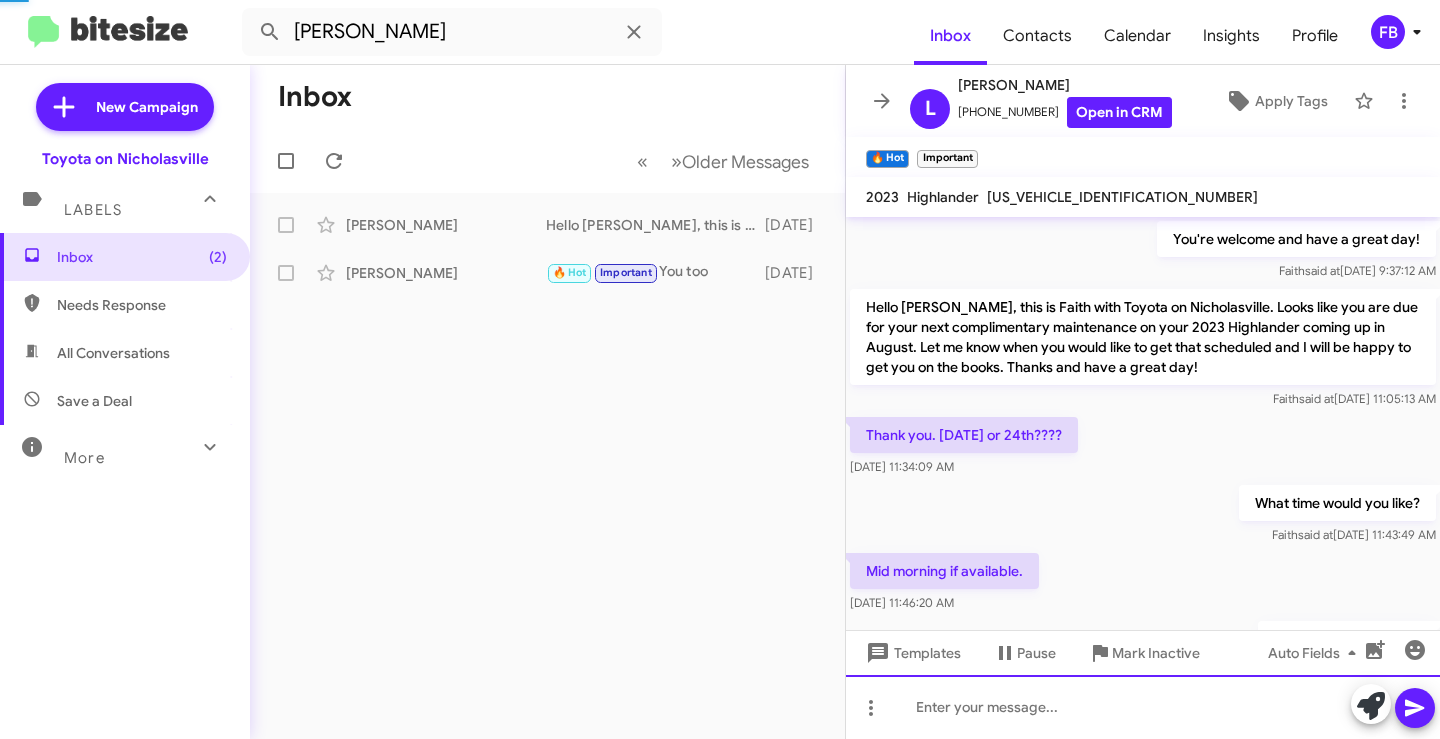 scroll, scrollTop: 100, scrollLeft: 0, axis: vertical 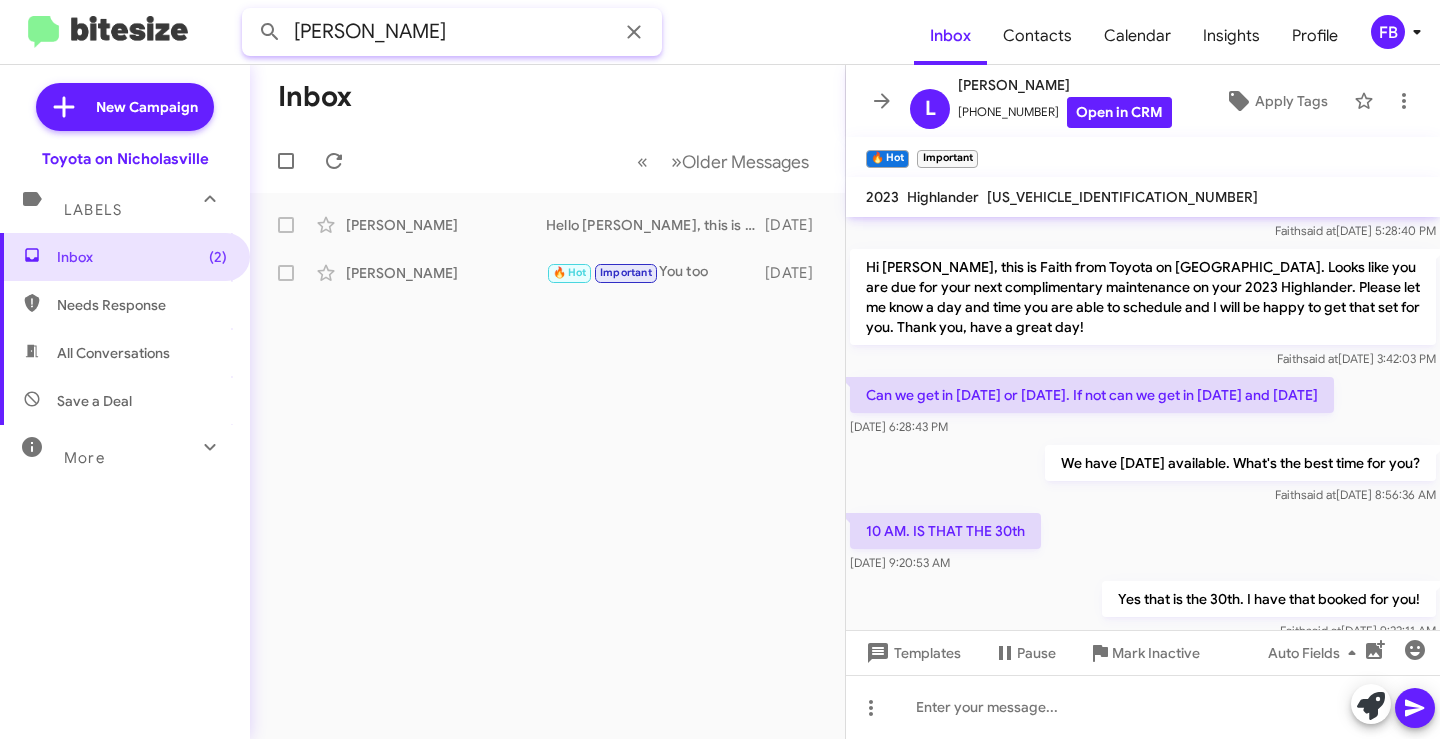 drag, startPoint x: 423, startPoint y: 33, endPoint x: 220, endPoint y: 36, distance: 203.02217 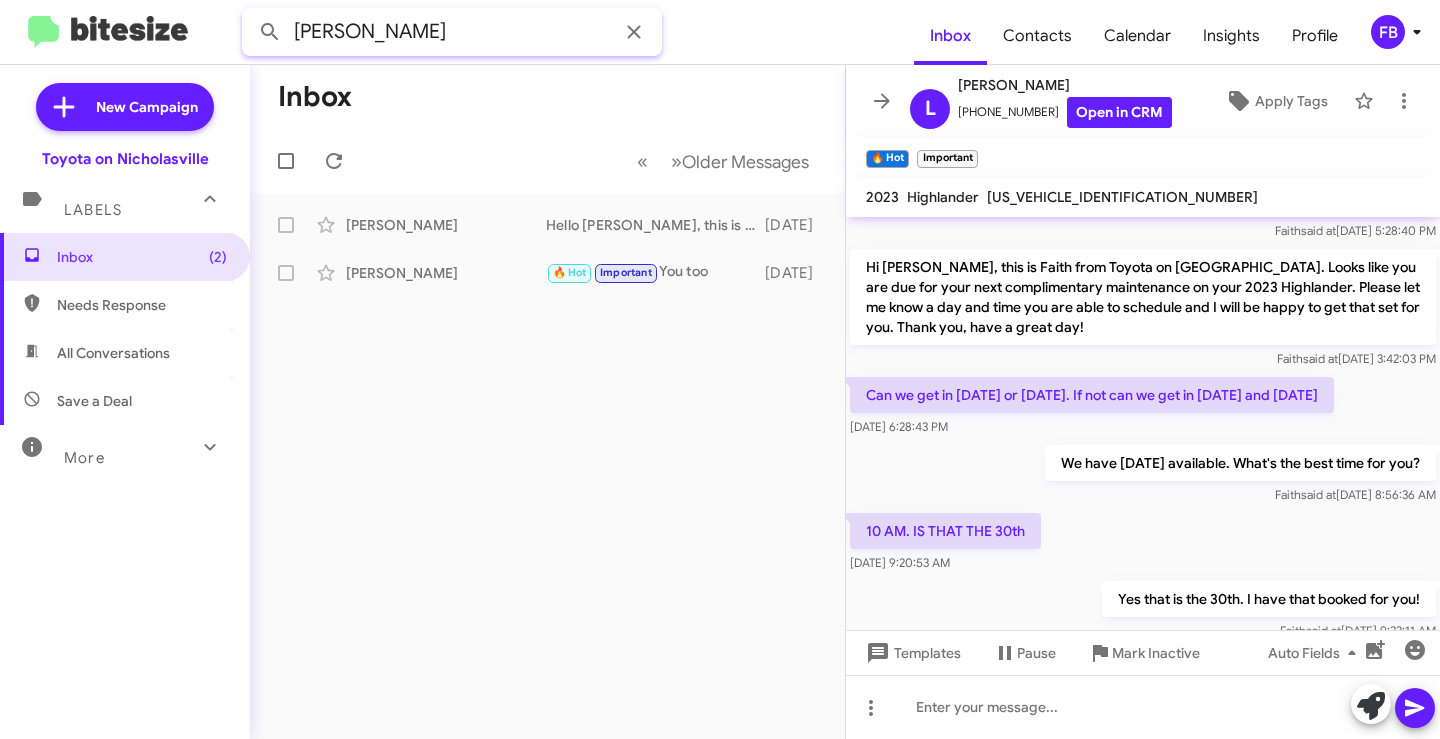 type on "[PERSON_NAME]" 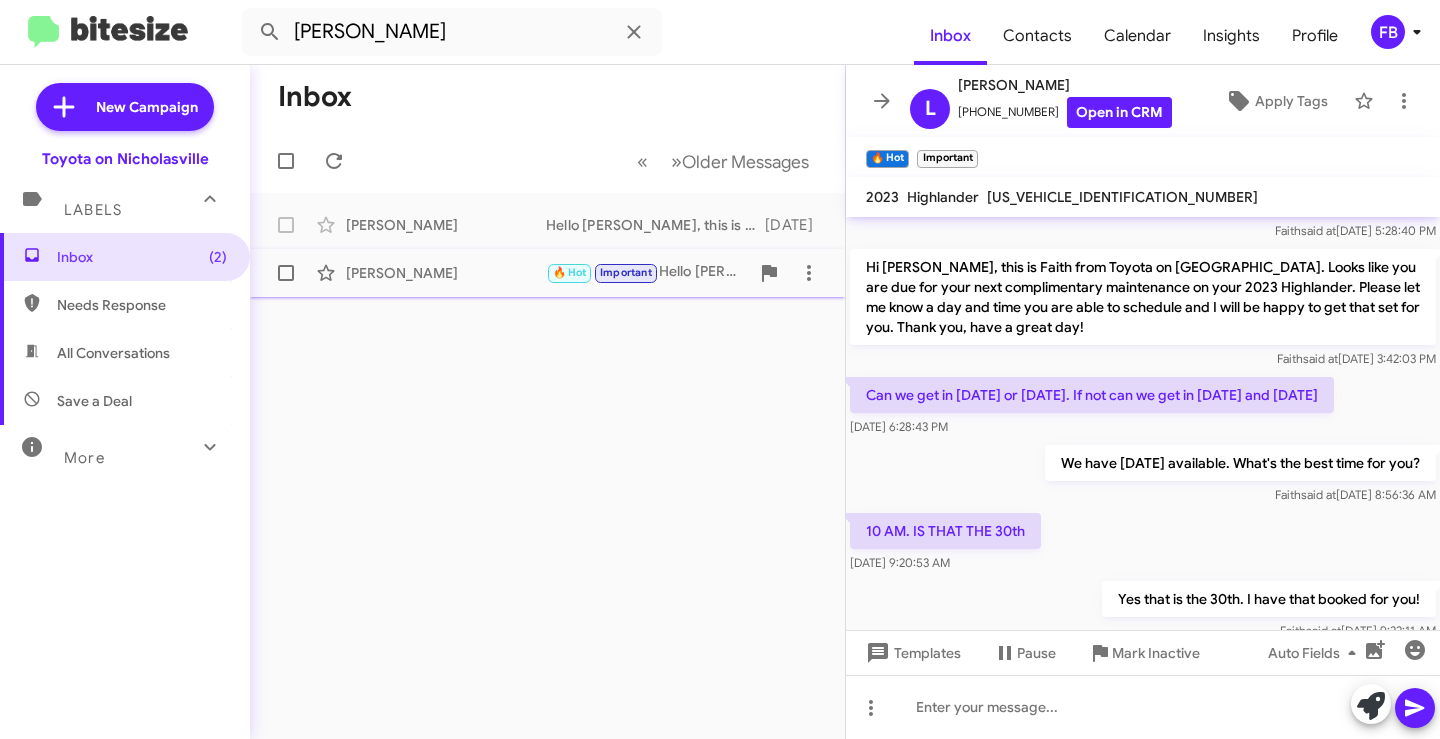 click on "[PERSON_NAME]" 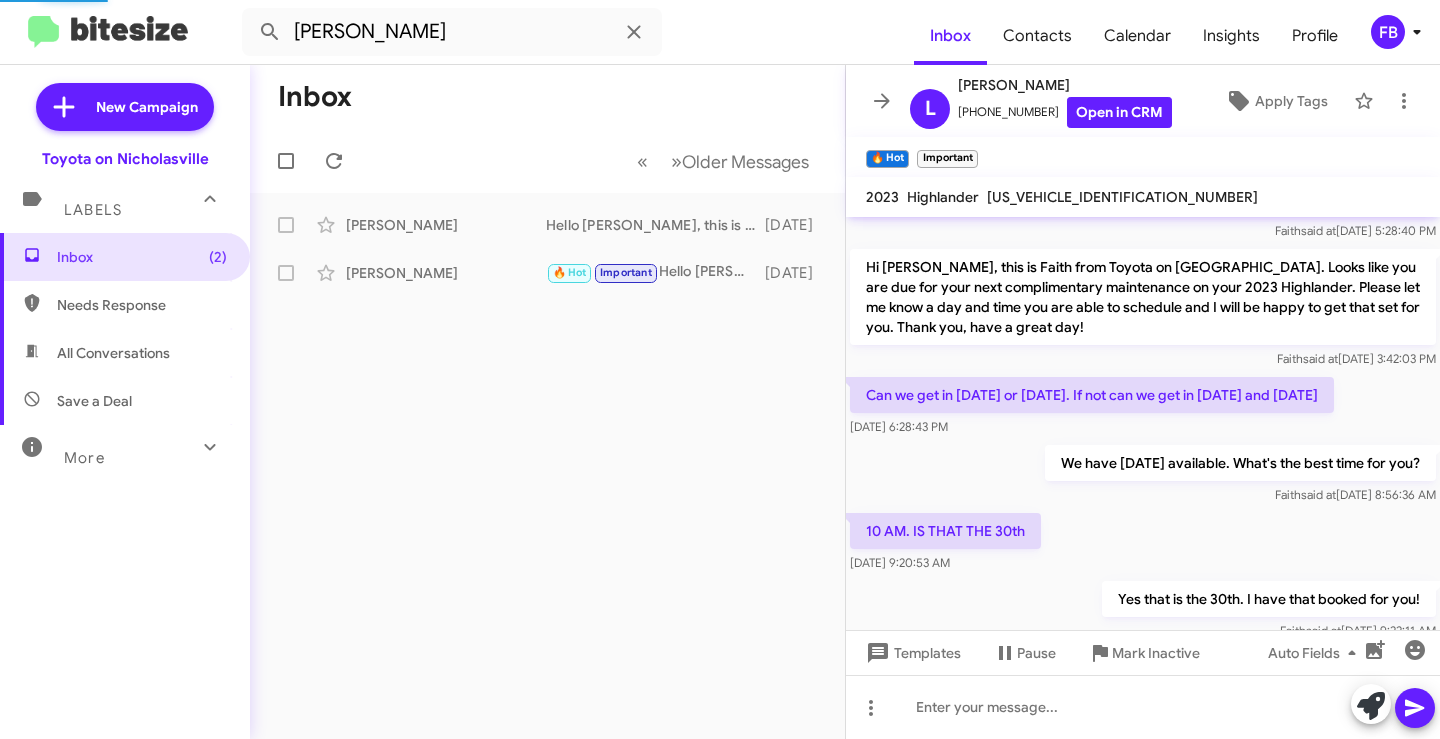 scroll, scrollTop: 1327, scrollLeft: 0, axis: vertical 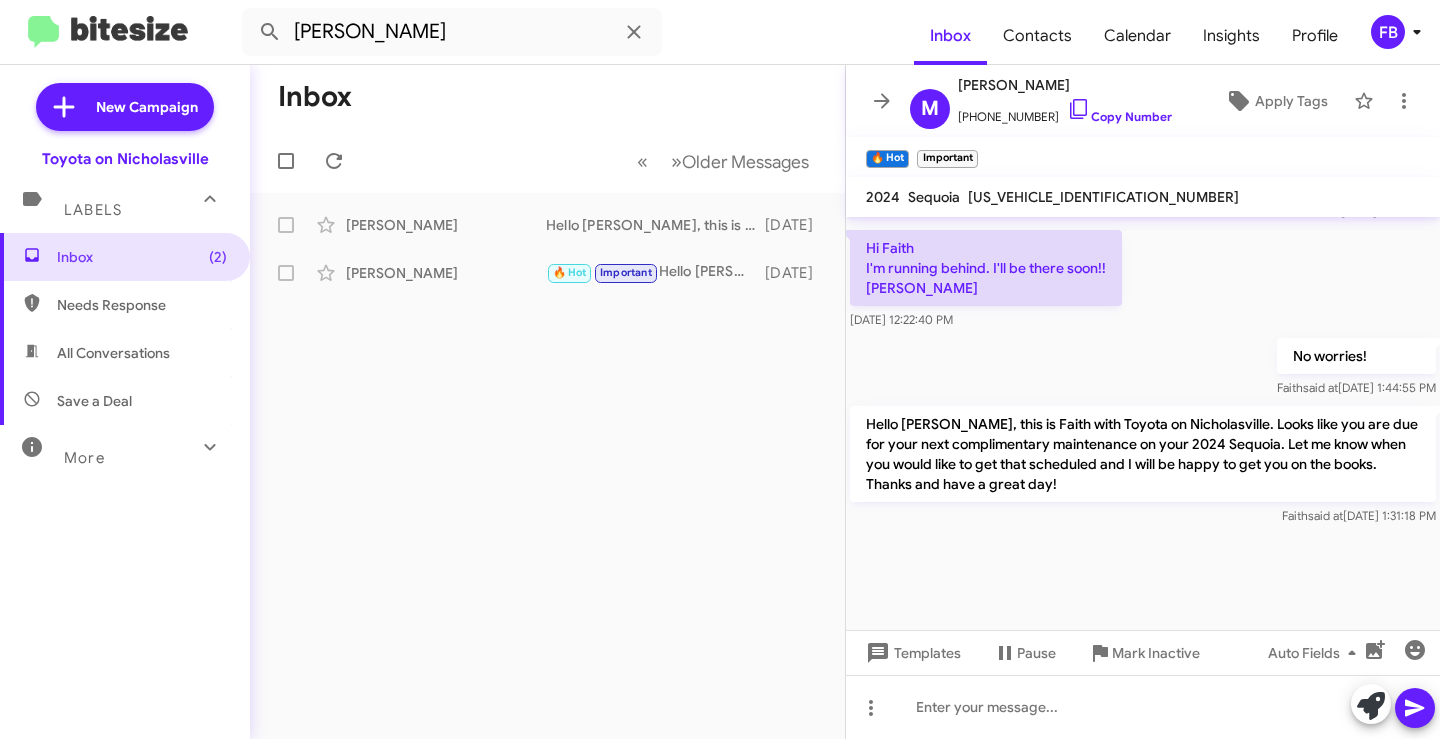 click on "Hello [PERSON_NAME], this is Faith with Toyota on Nicholasville. Looks like you are due for your next complimentary maintenance on your 2024 Sequoia. Let me know when you would like to get that scheduled and I will be happy to get you on the books. Thanks and have a great day!" 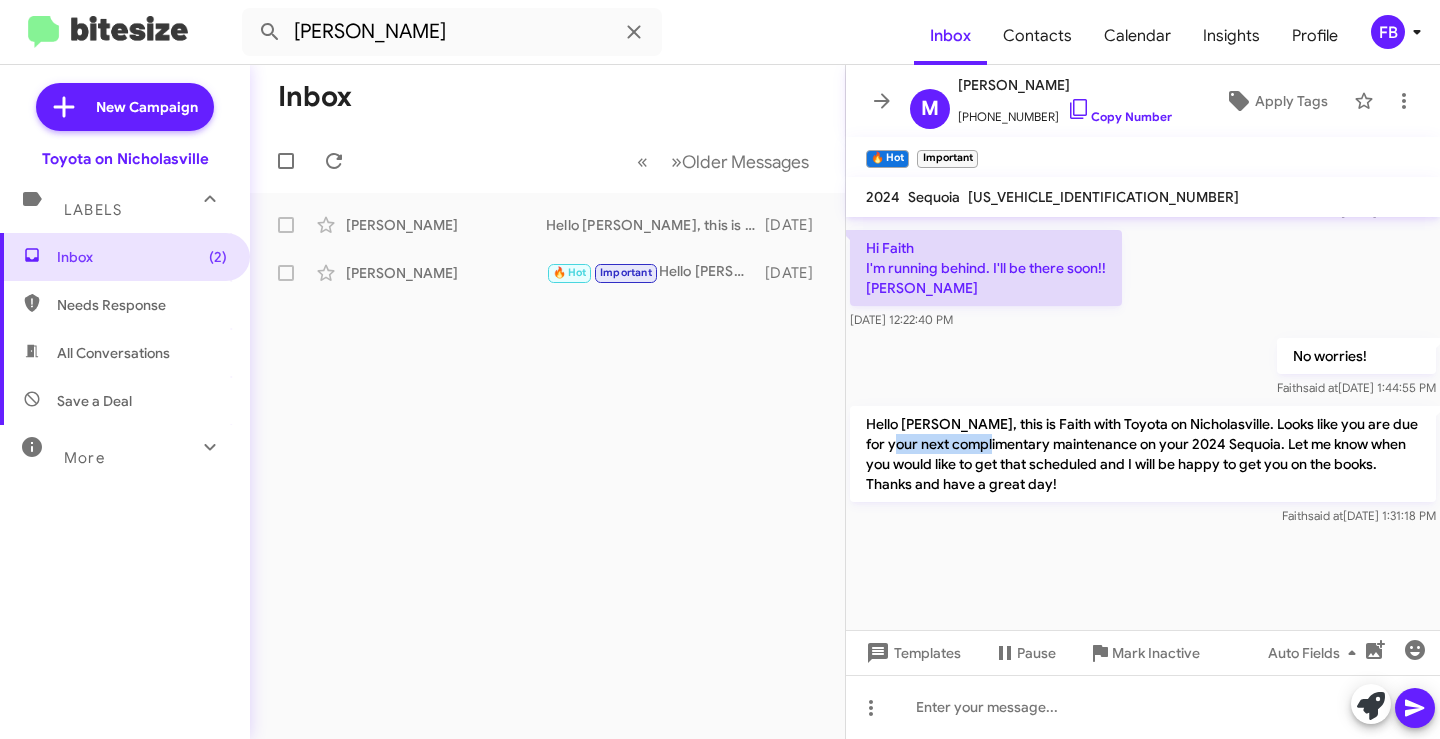 click on "Hello [PERSON_NAME], this is Faith with Toyota on Nicholasville. Looks like you are due for your next complimentary maintenance on your 2024 Sequoia. Let me know when you would like to get that scheduled and I will be happy to get you on the books. Thanks and have a great day!" 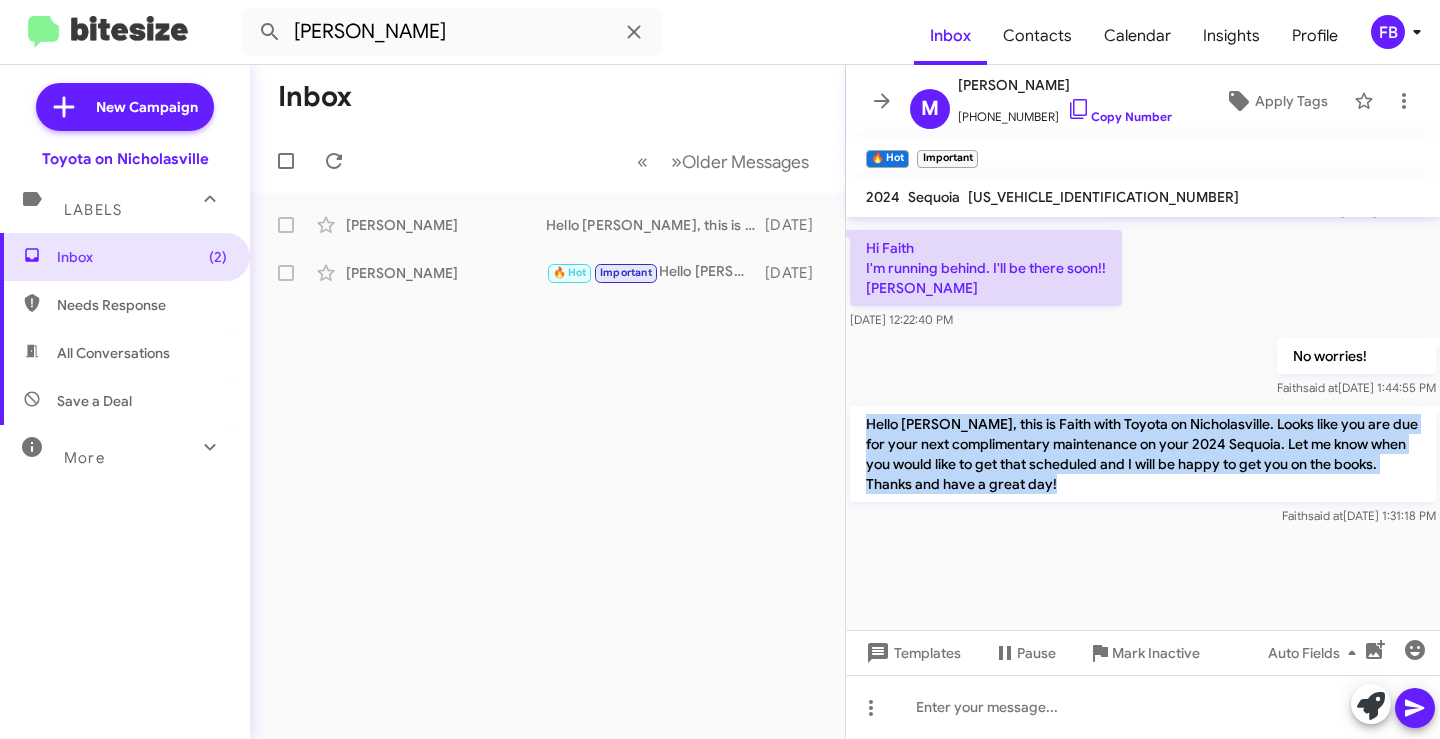 click on "Hello [PERSON_NAME], this is Faith with Toyota on Nicholasville. Looks like you are due for your next complimentary maintenance on your 2024 Sequoia. Let me know when you would like to get that scheduled and I will be happy to get you on the books. Thanks and have a great day!" 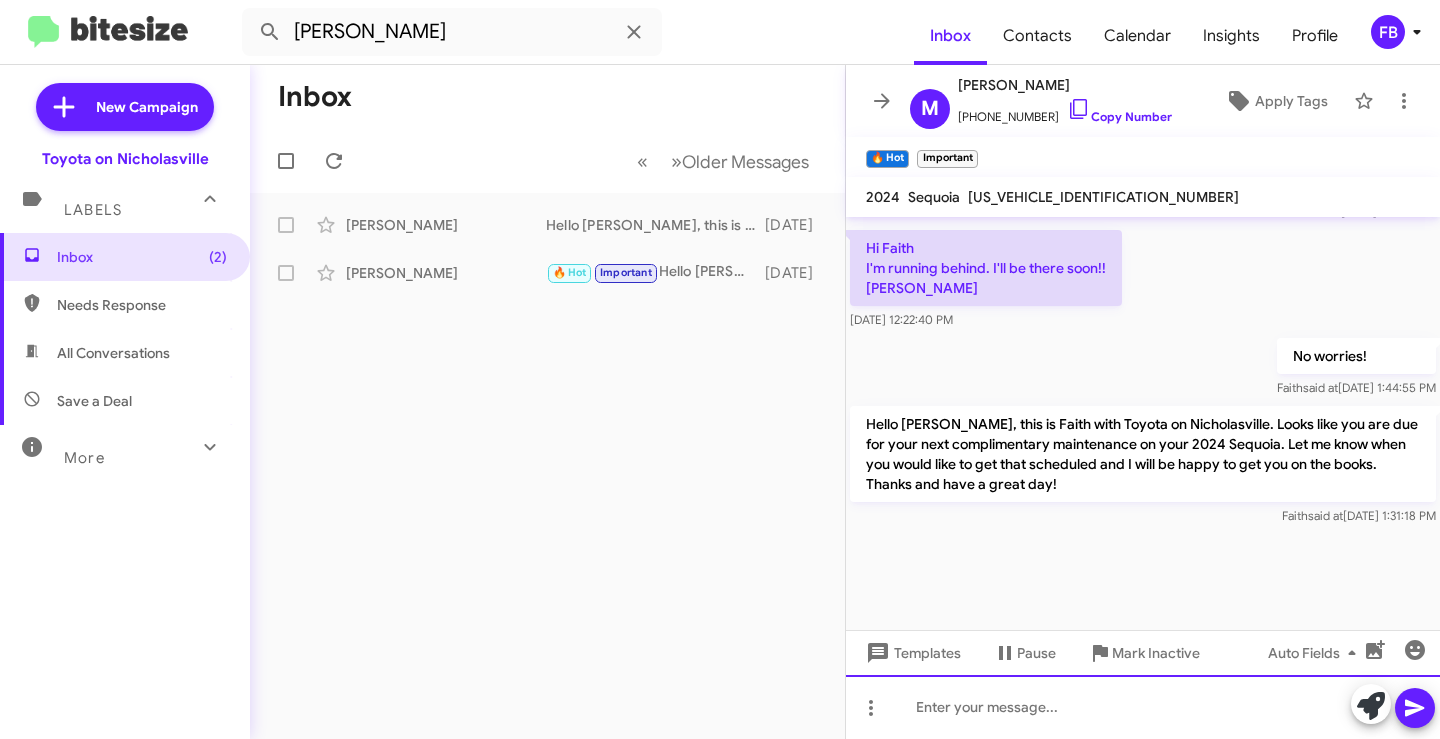 click 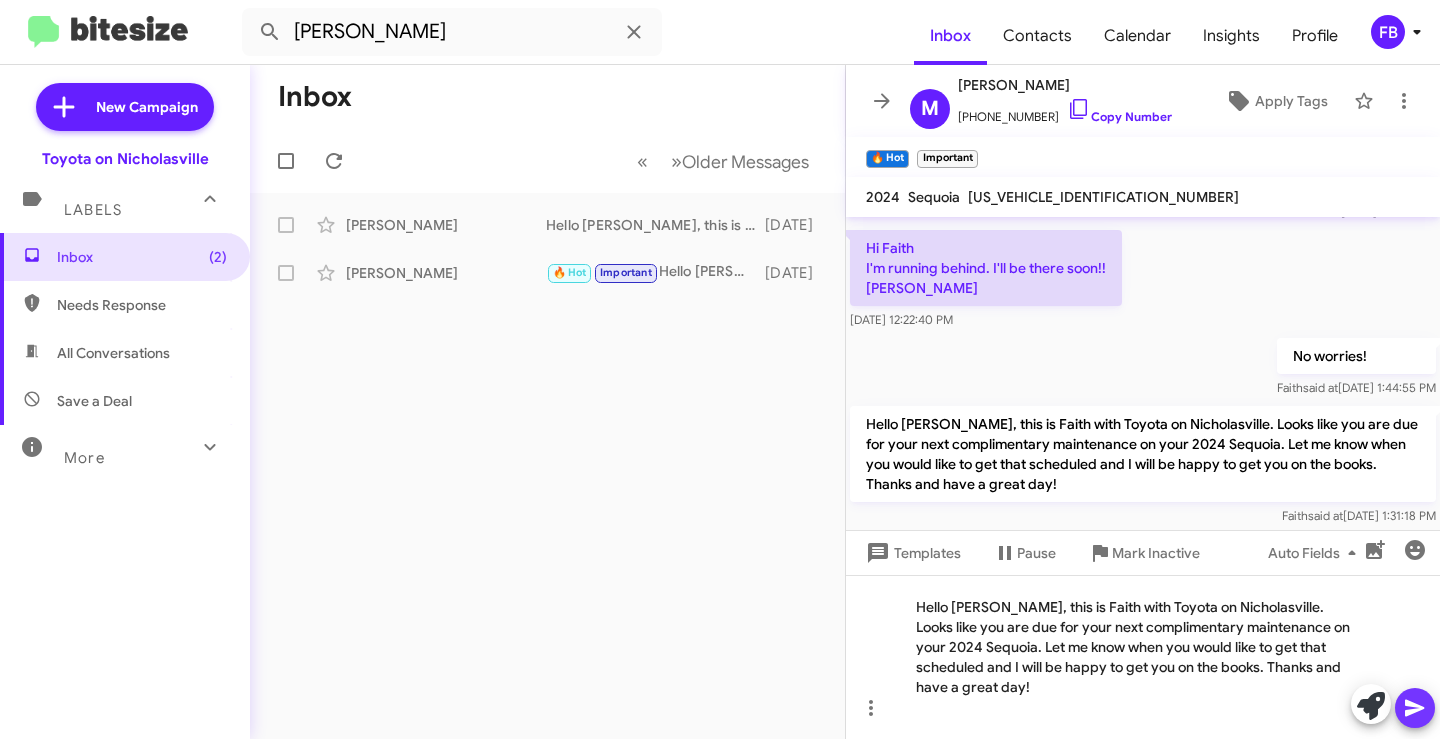 click 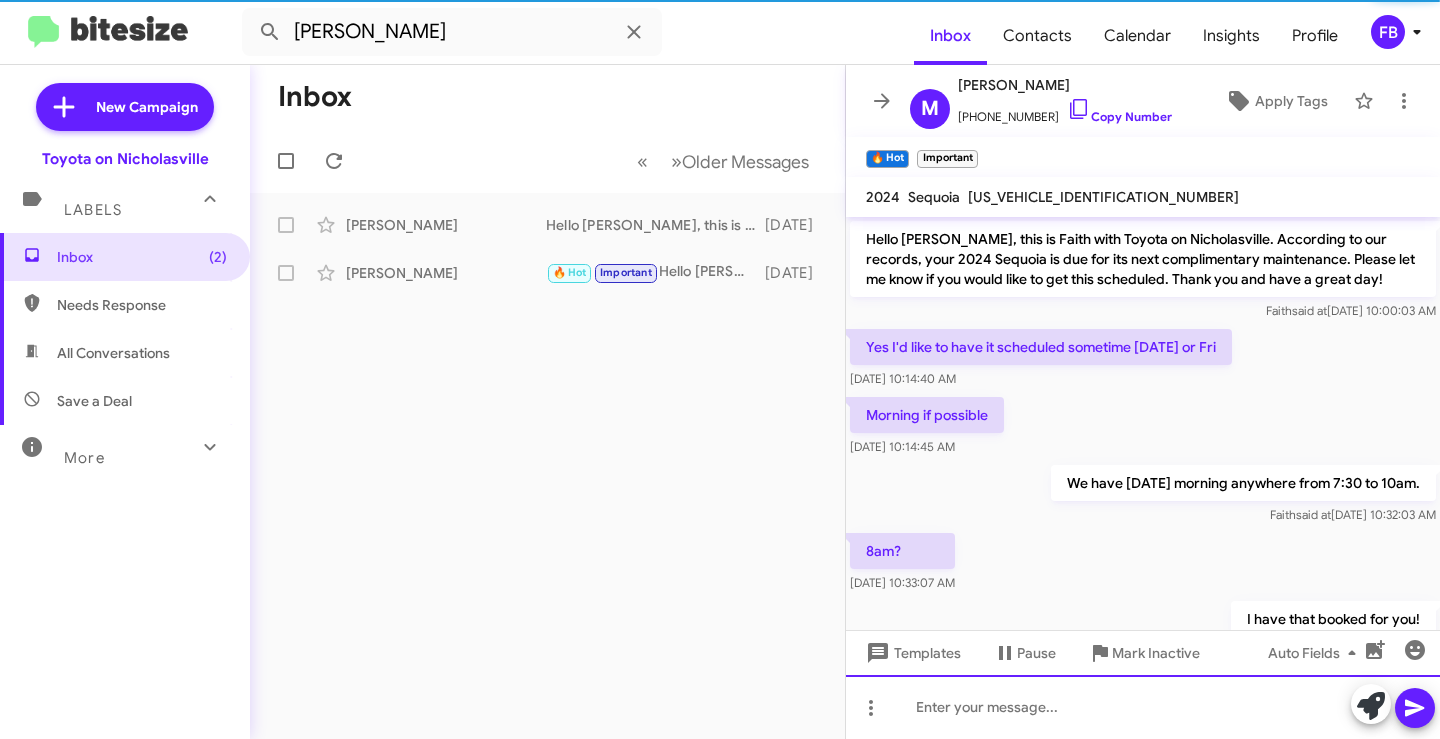scroll, scrollTop: 100, scrollLeft: 0, axis: vertical 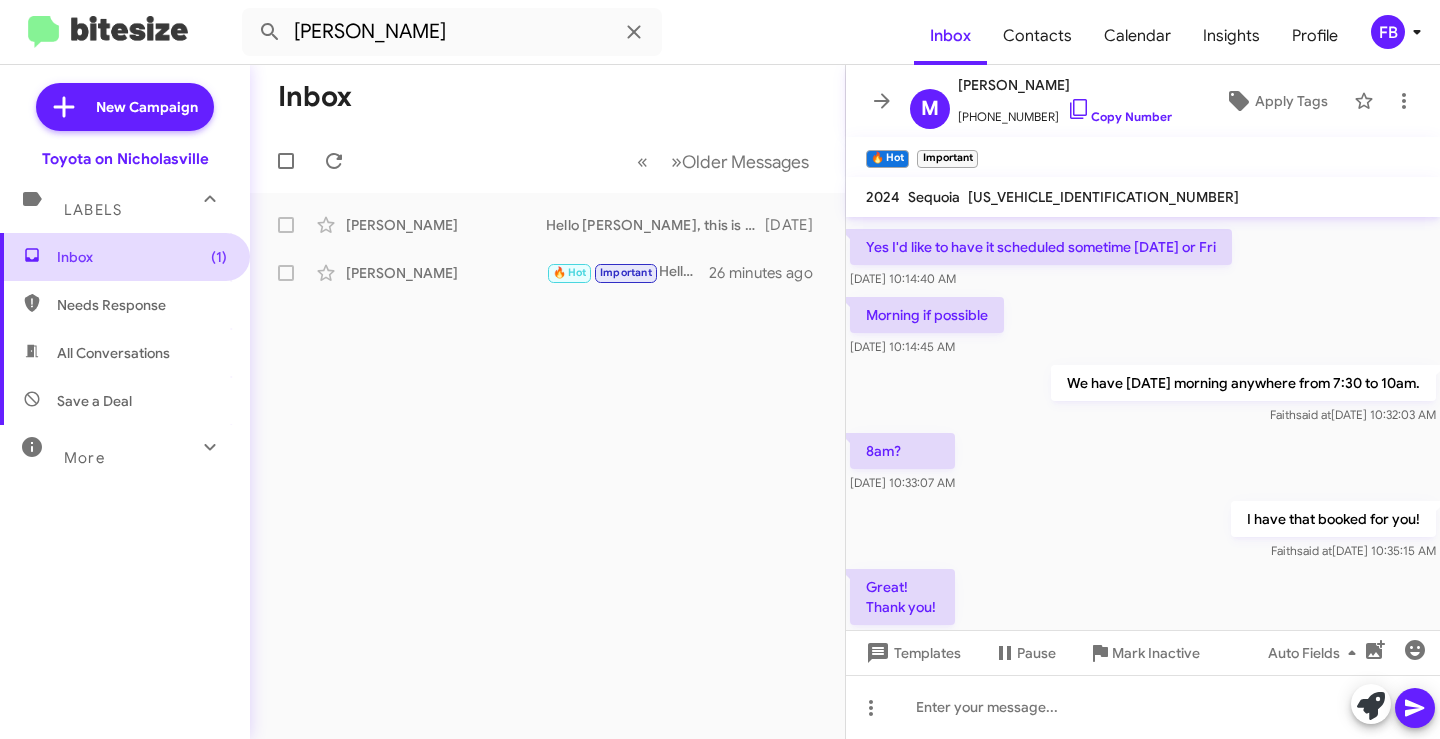 click on "Inbox  (1)" at bounding box center (142, 257) 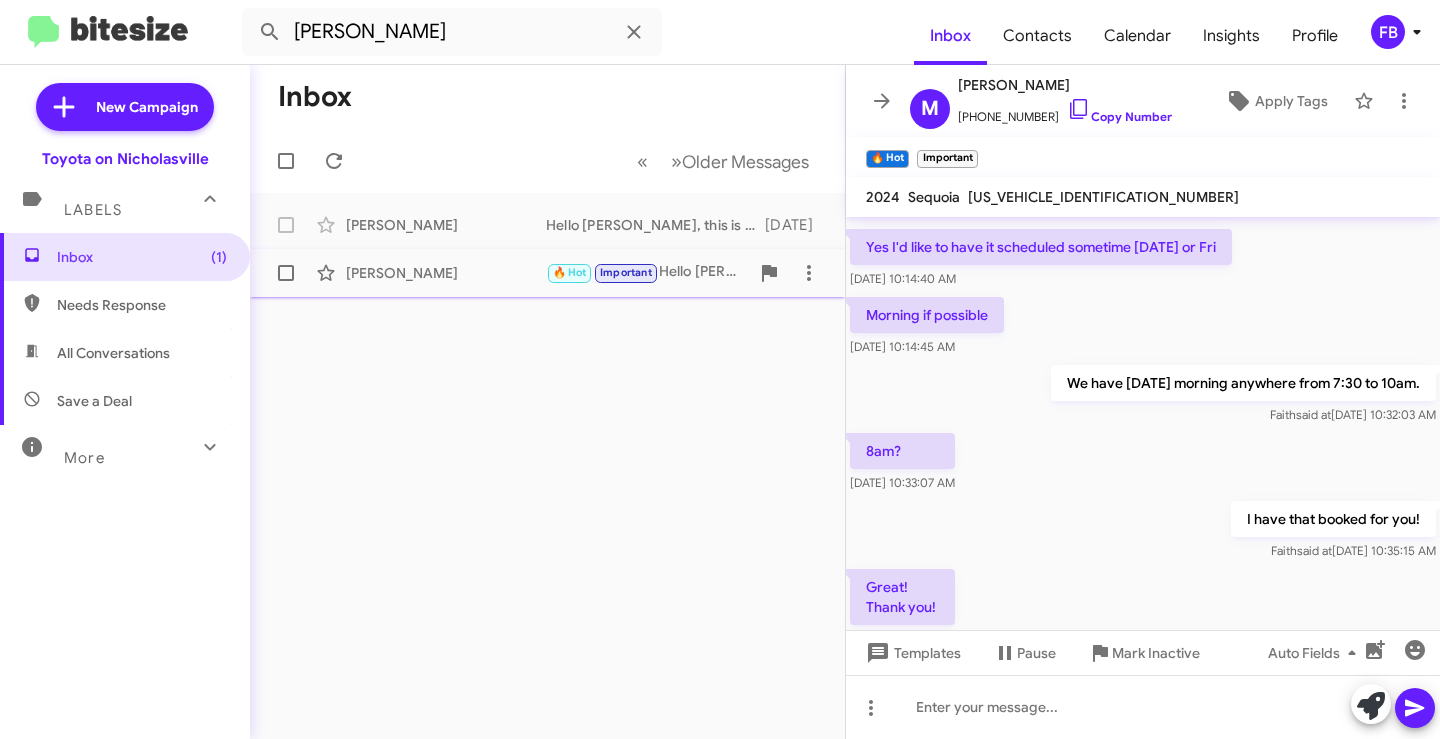 type 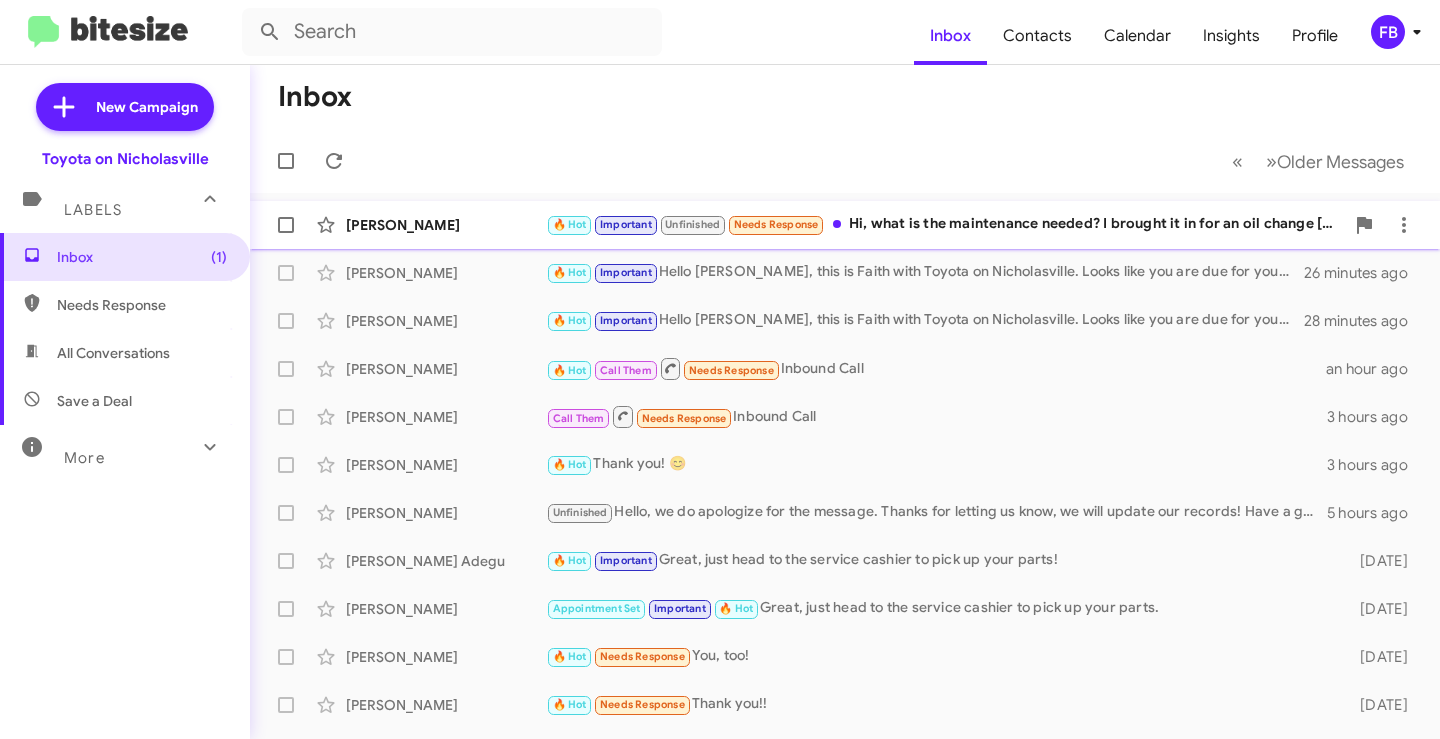 click on "🔥 Hot   Important   Unfinished   Needs Response   Hi, what is the maintenance needed? I brought it in for an oil change [DATE]." 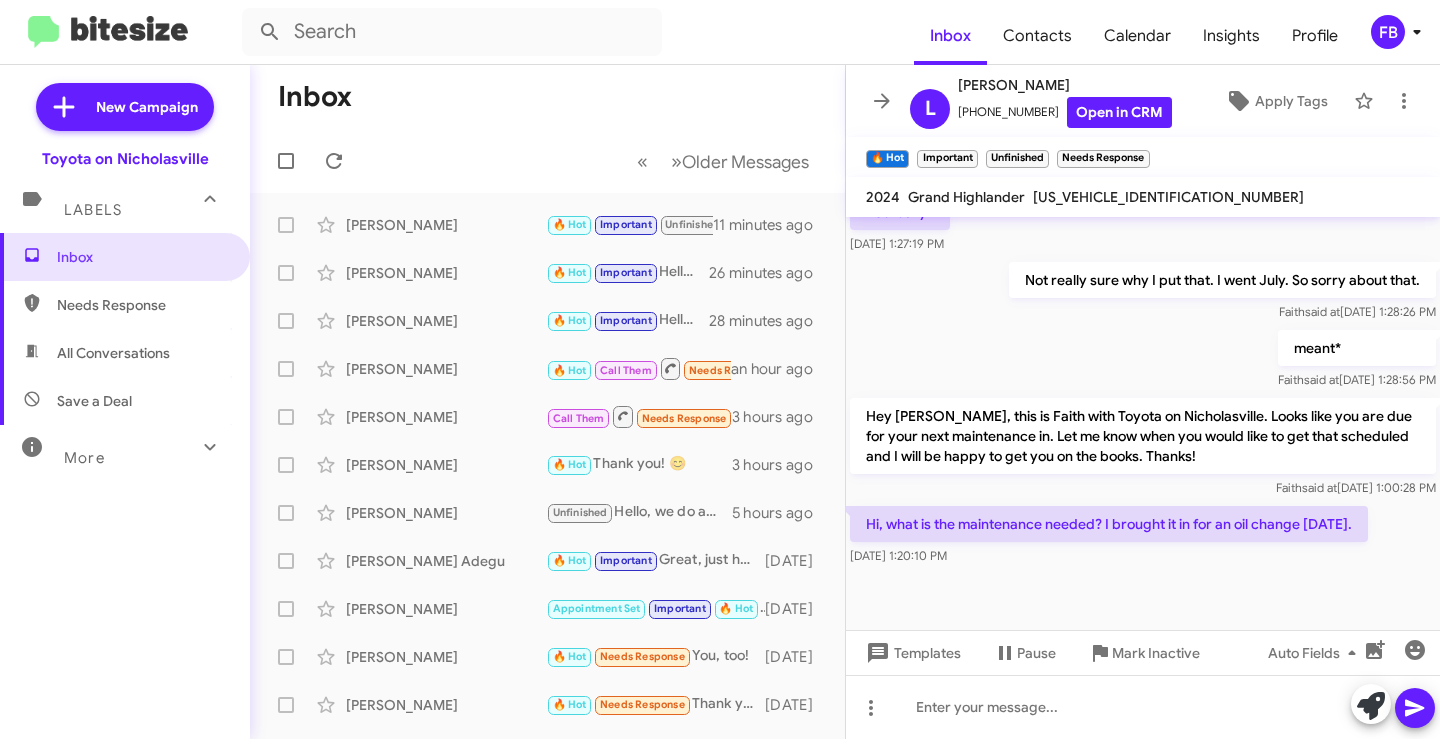 scroll, scrollTop: 1247, scrollLeft: 0, axis: vertical 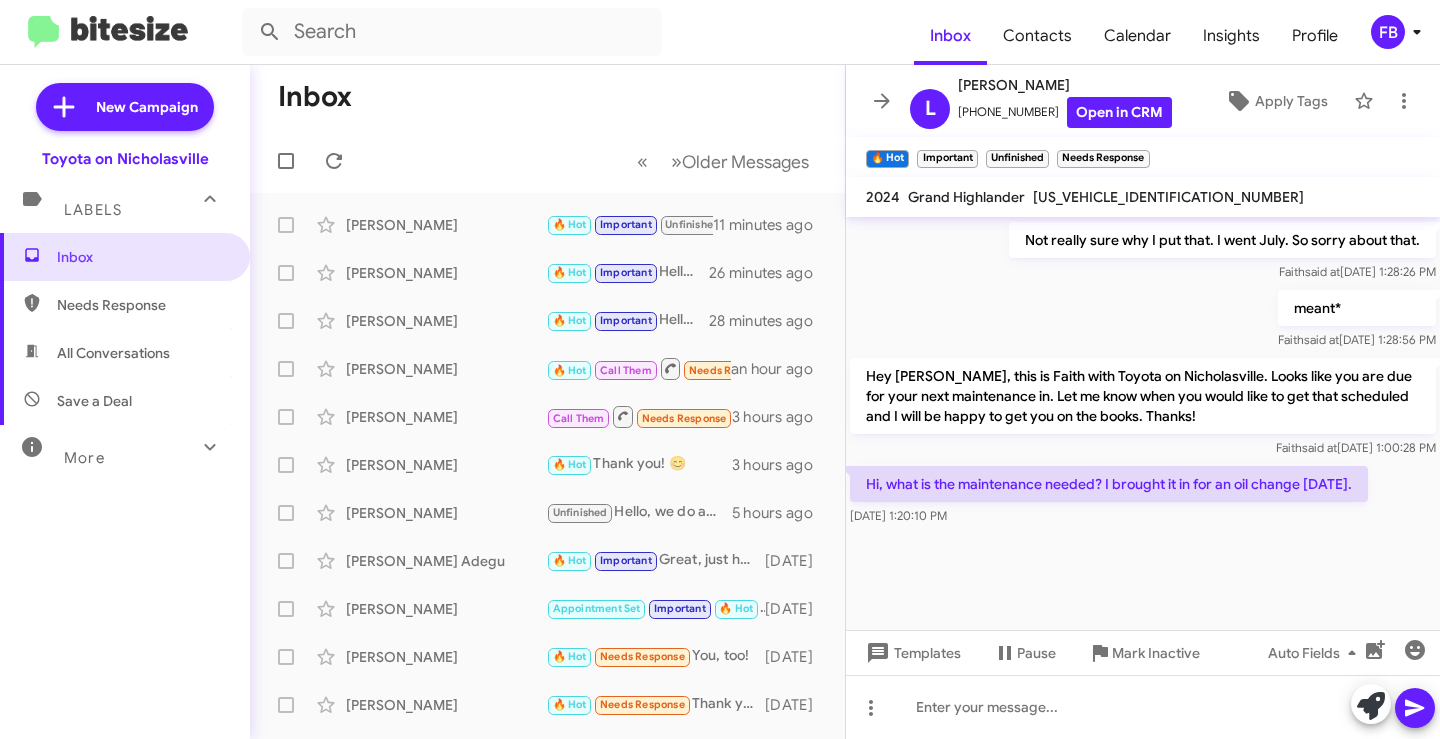 click on "[US_VEHICLE_IDENTIFICATION_NUMBER]" 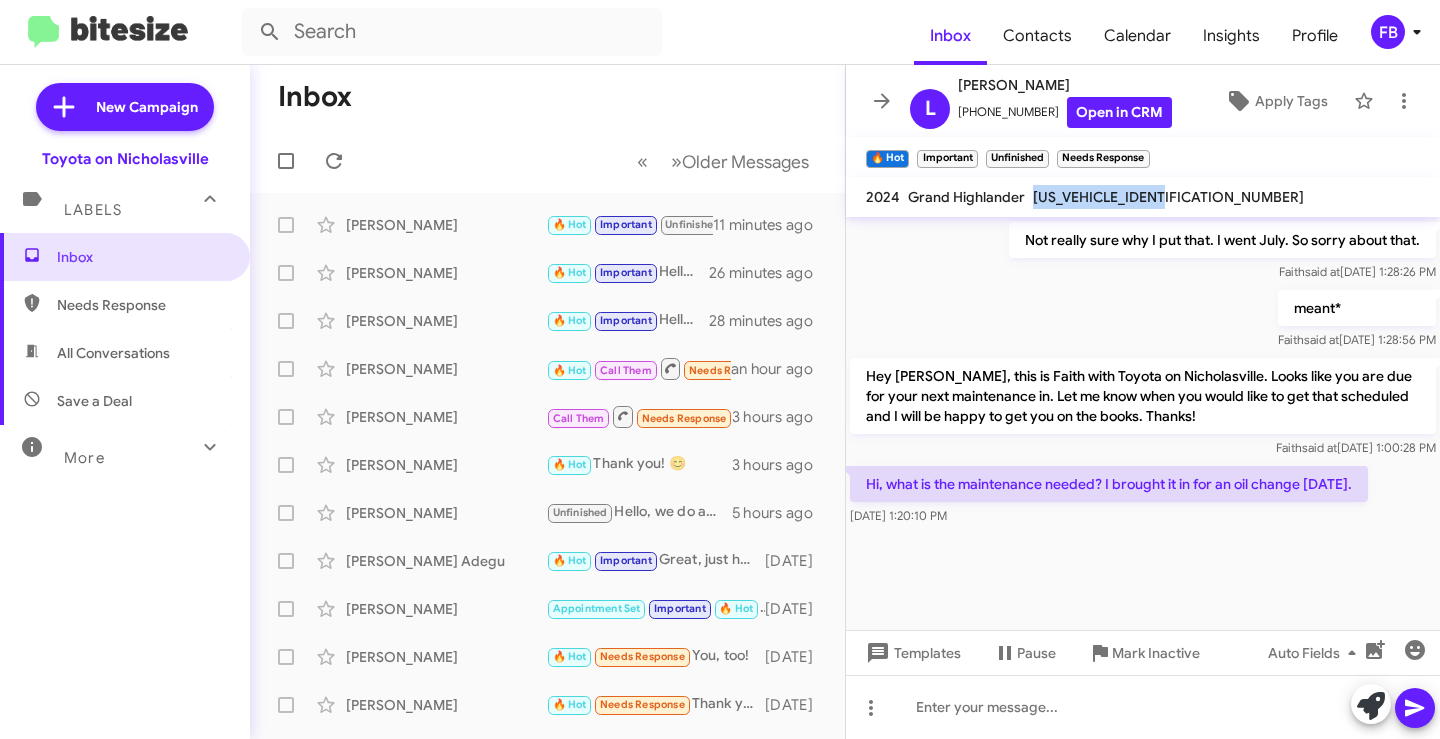 click on "[US_VEHICLE_IDENTIFICATION_NUMBER]" 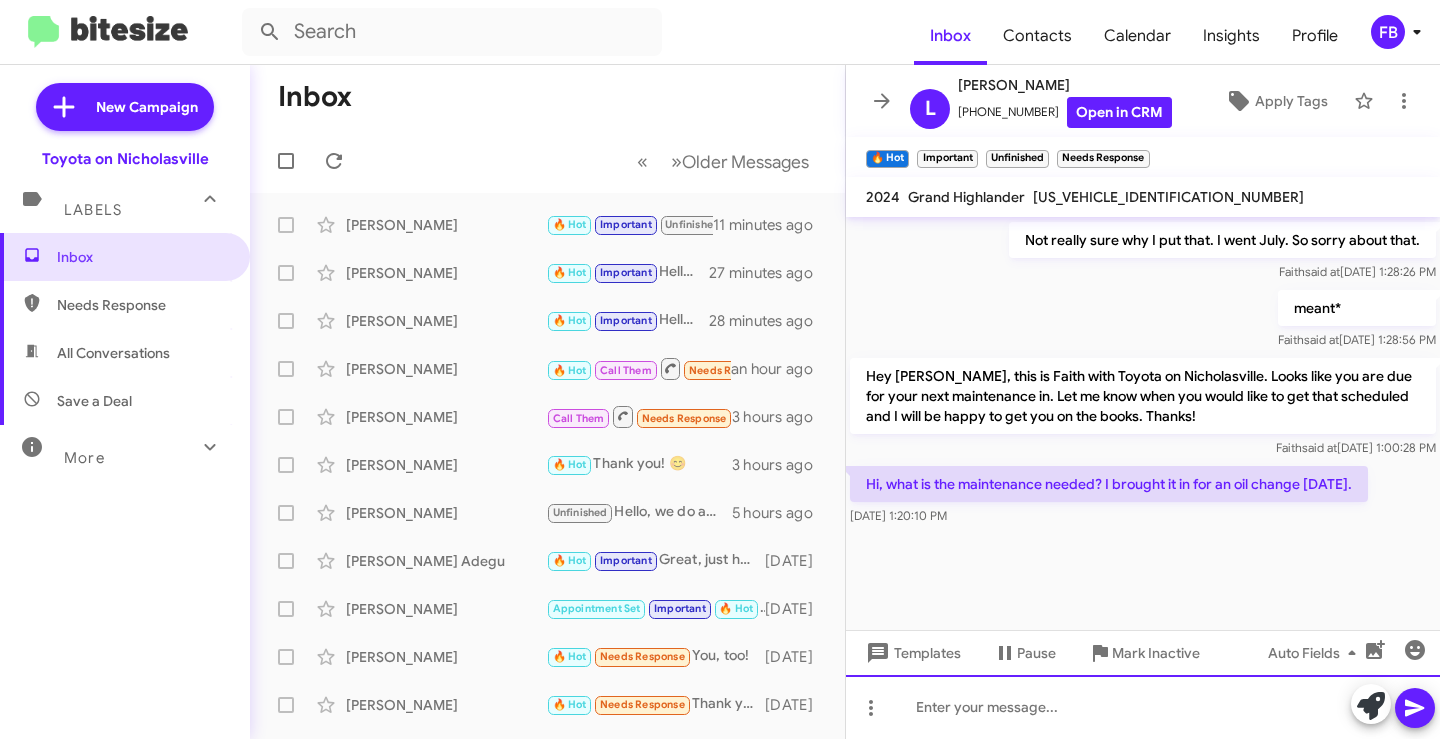 click 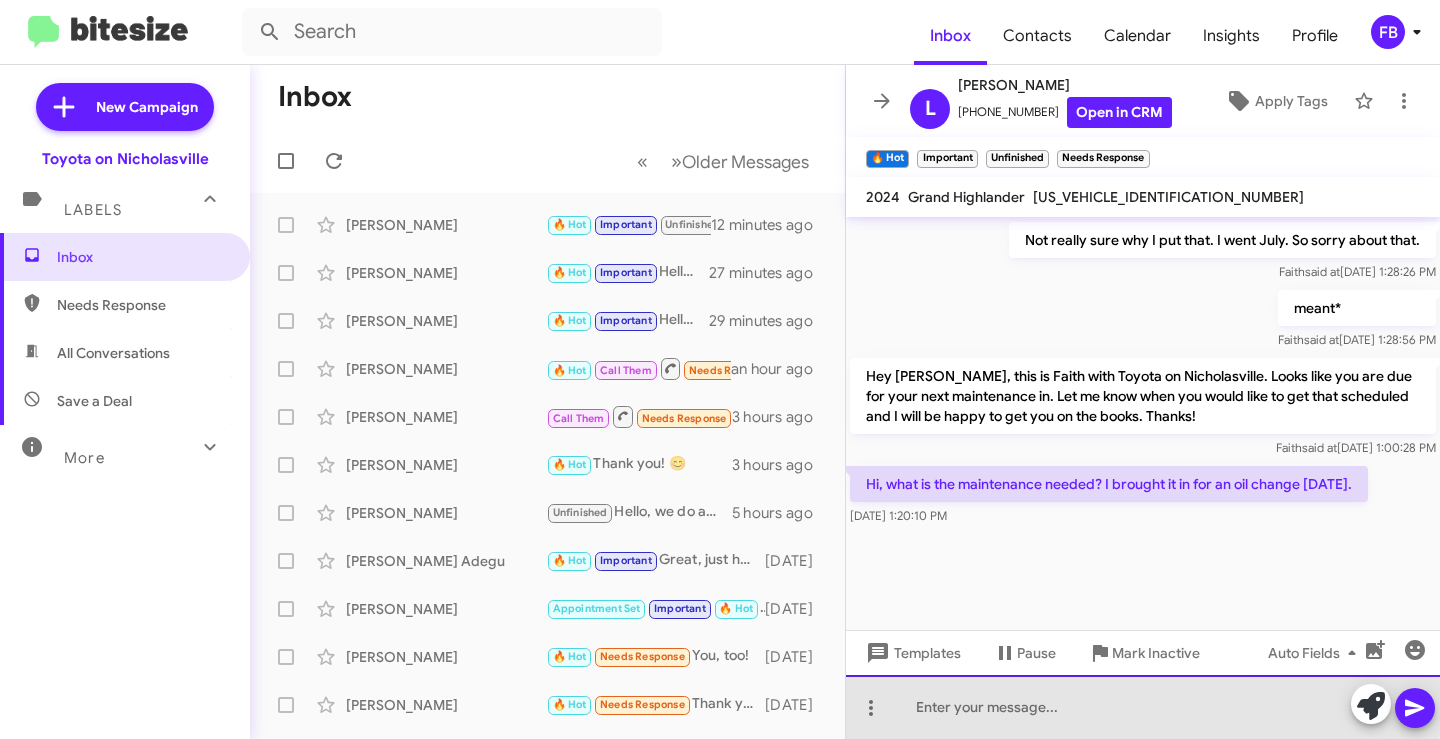 click 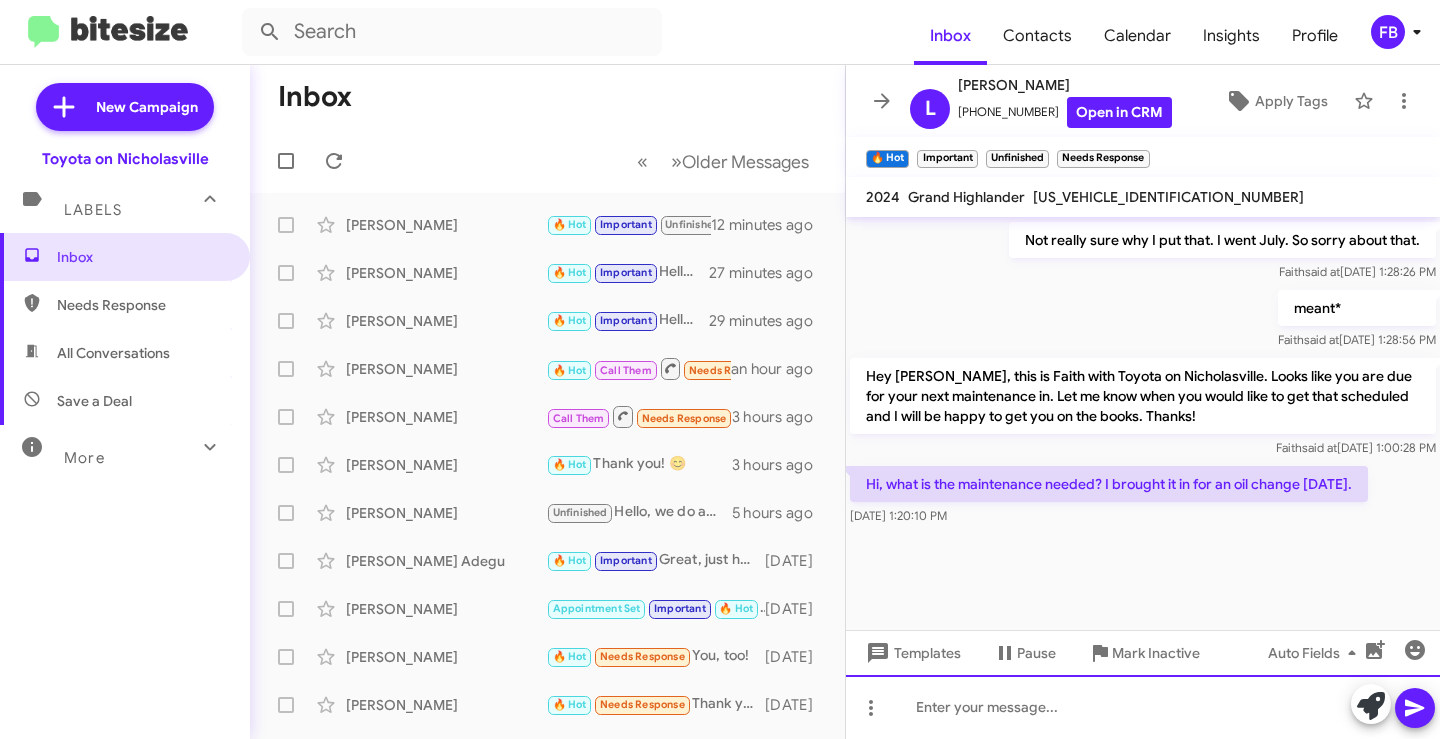 type 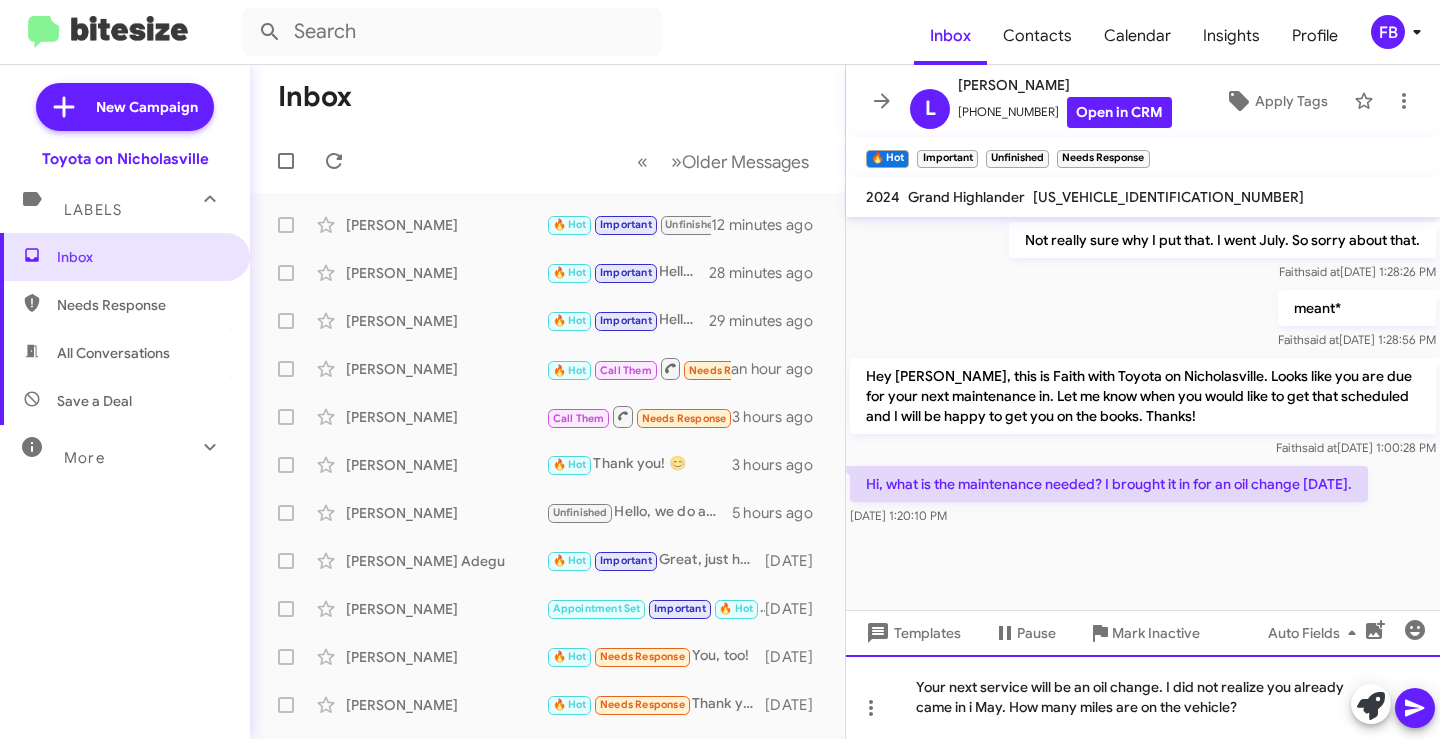 drag, startPoint x: 972, startPoint y: 712, endPoint x: 1015, endPoint y: 720, distance: 43.737854 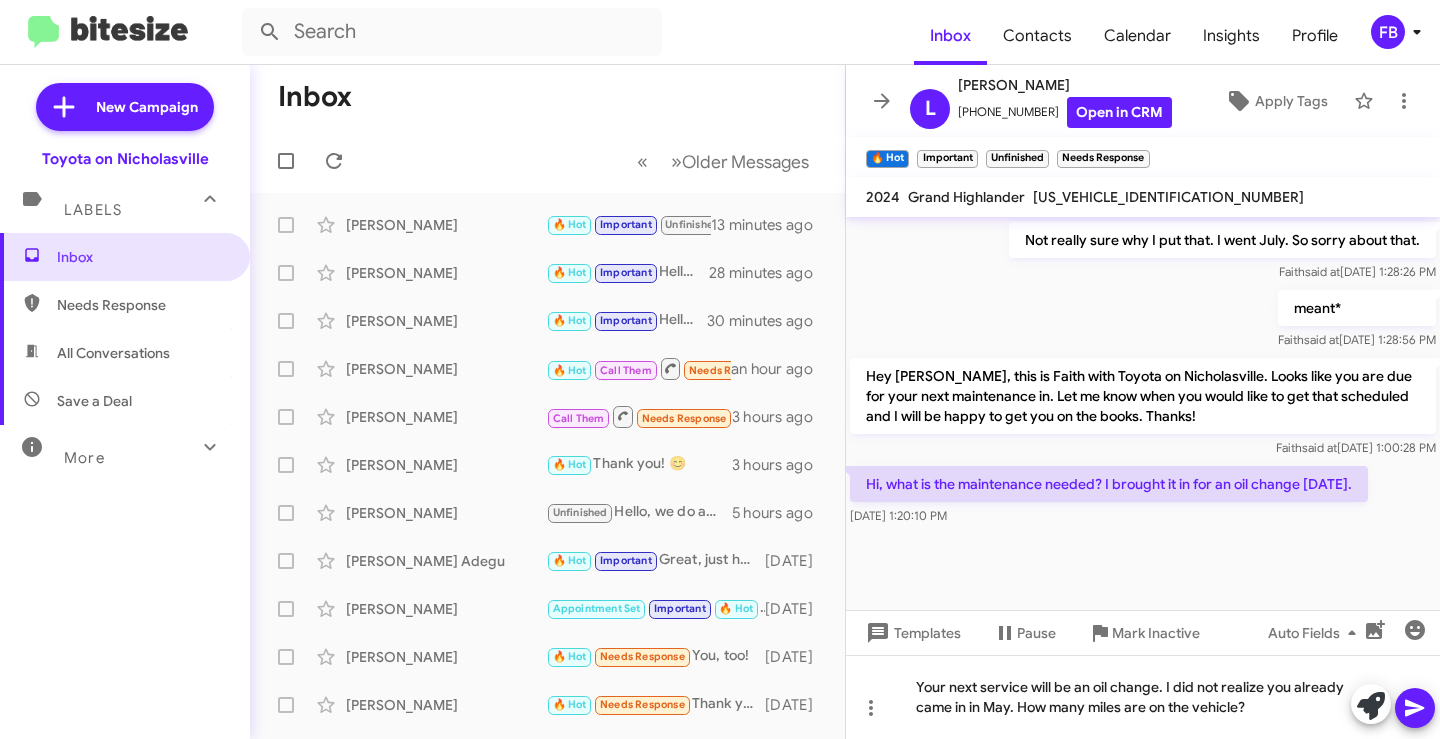 click 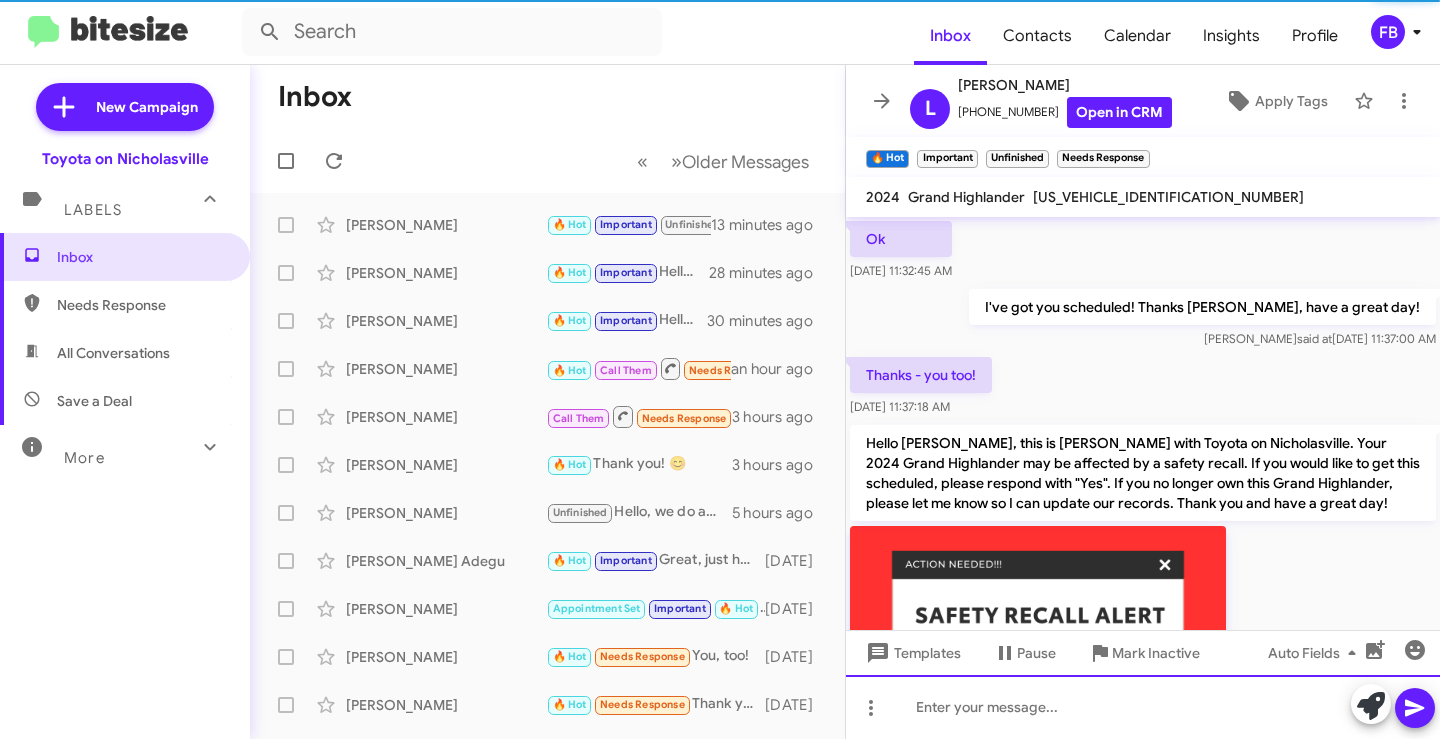 scroll, scrollTop: 100, scrollLeft: 0, axis: vertical 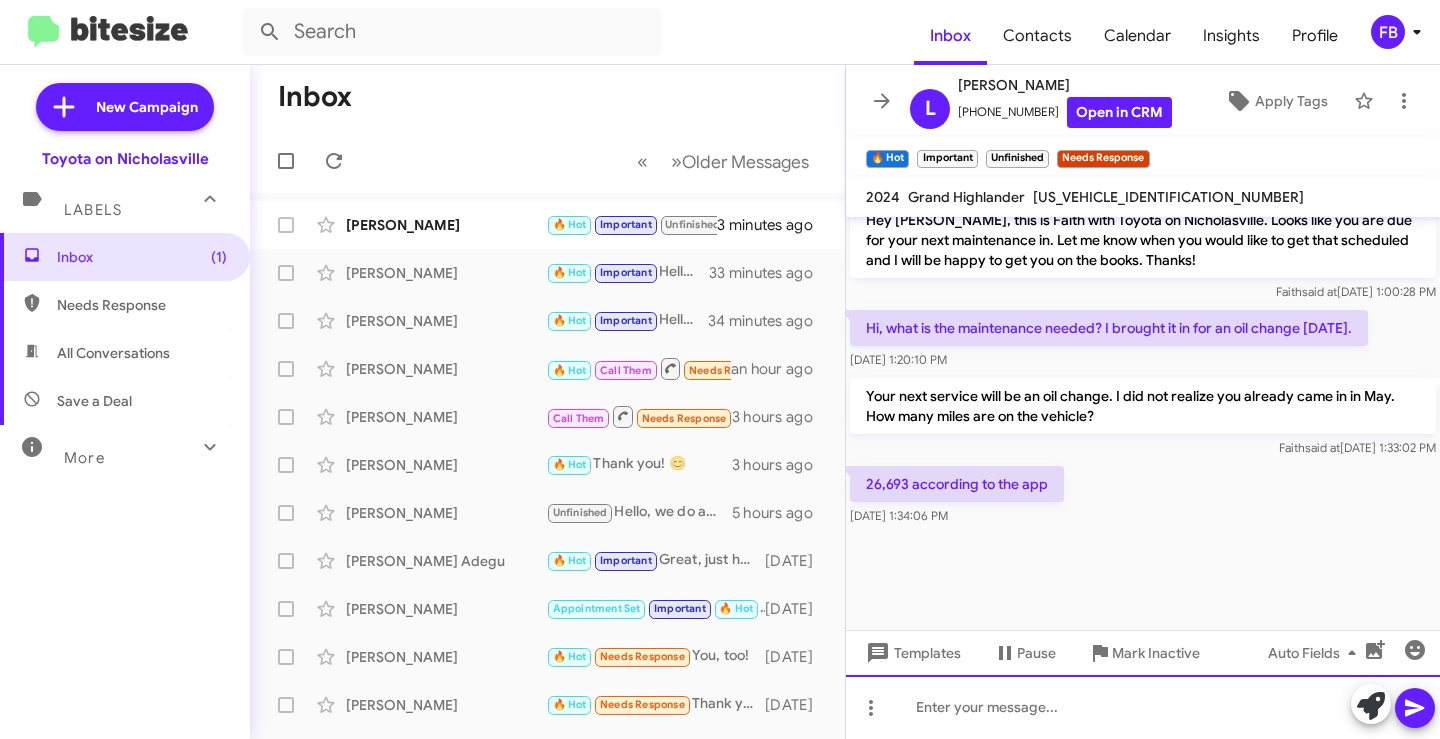 click 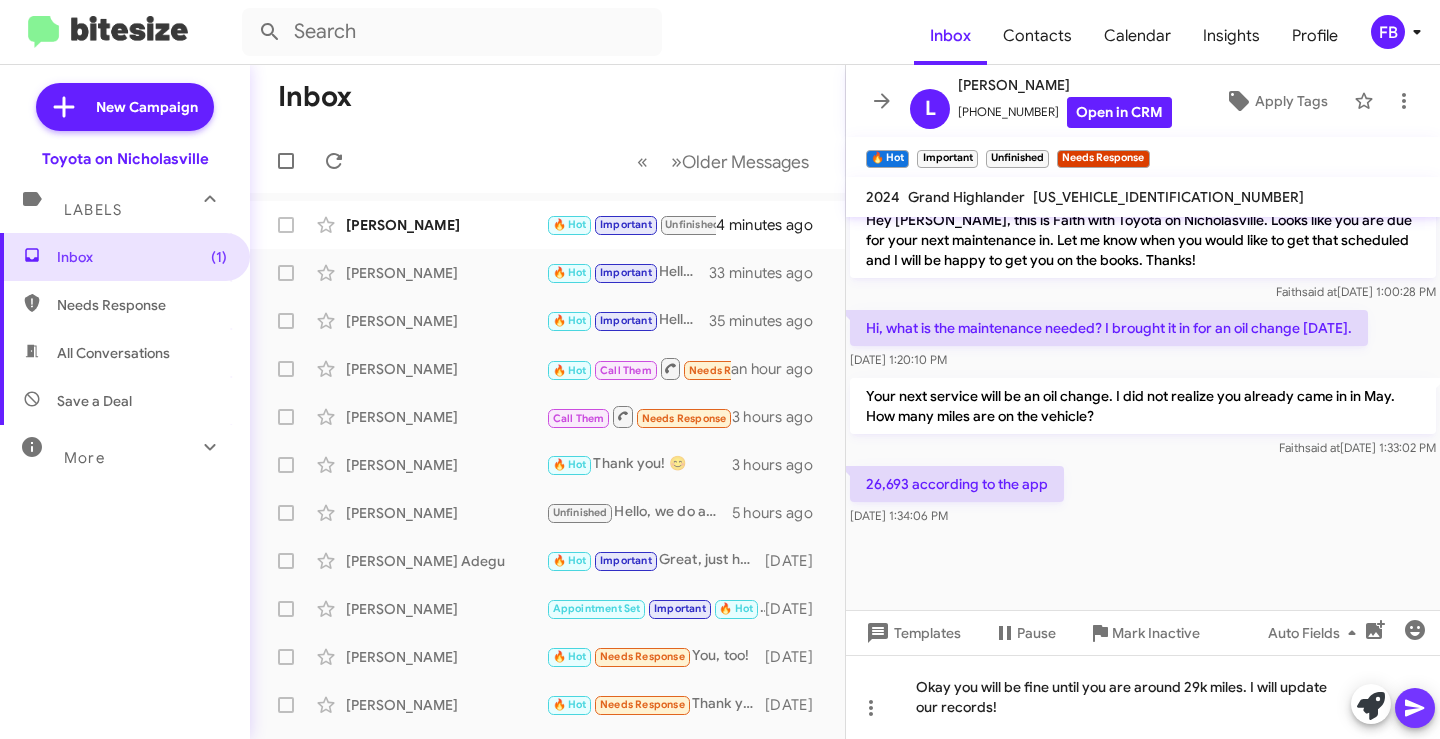 click 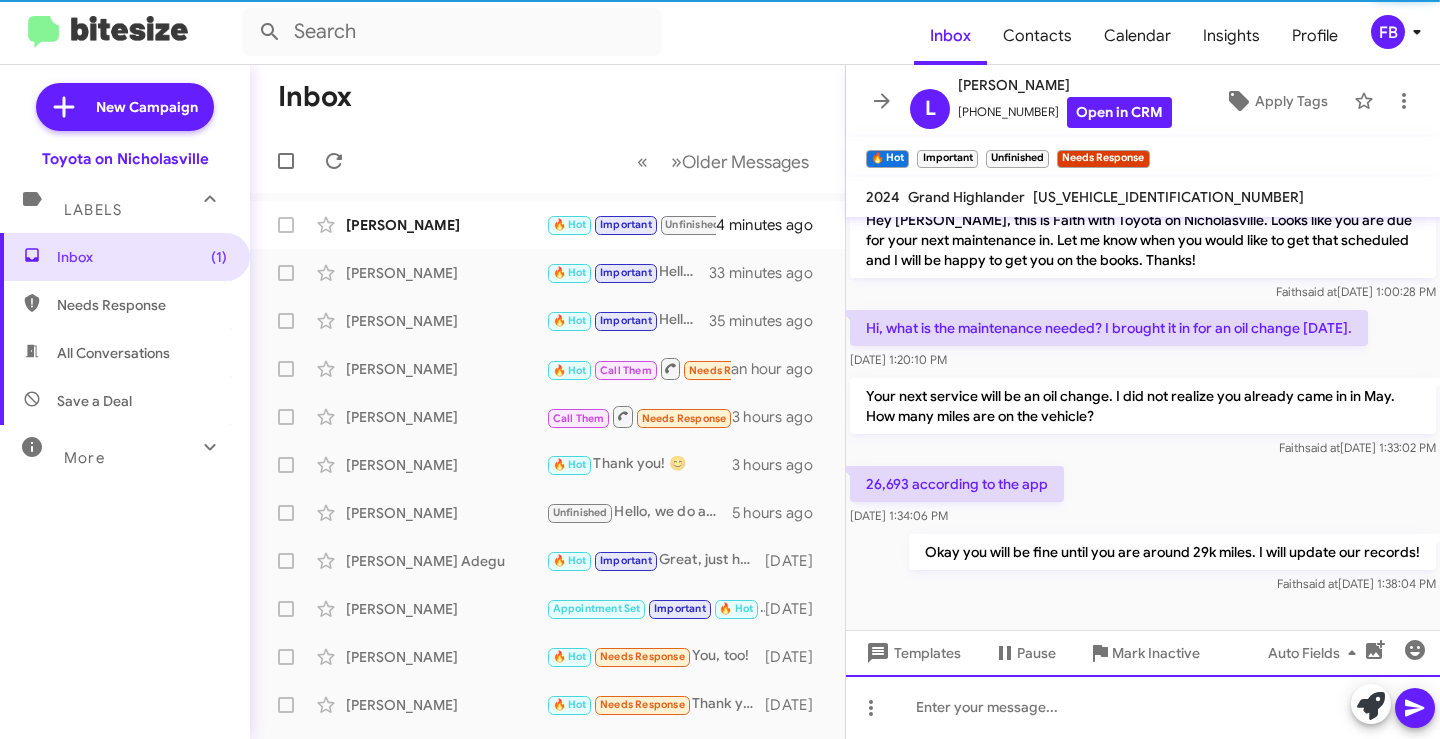 scroll, scrollTop: 0, scrollLeft: 0, axis: both 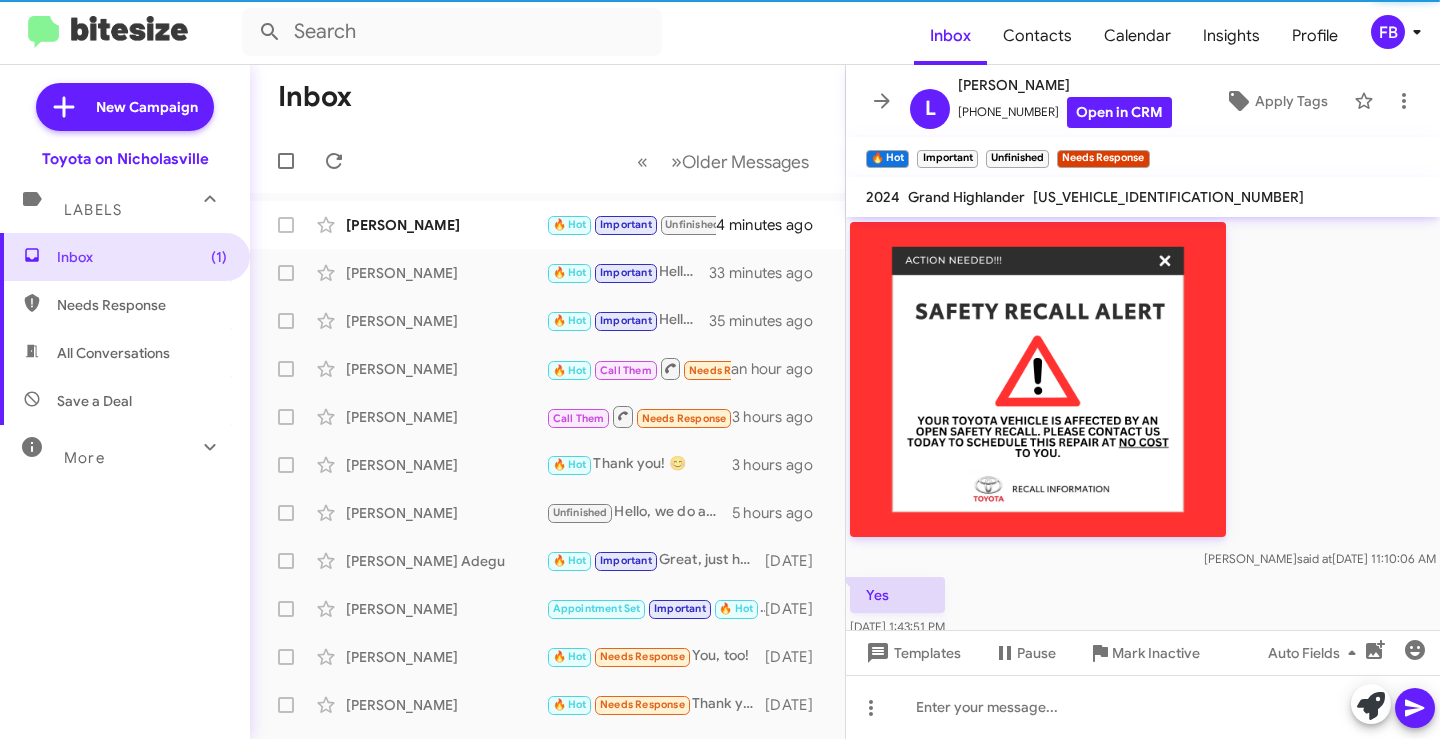 click on "[US_VEHICLE_IDENTIFICATION_NUMBER]" 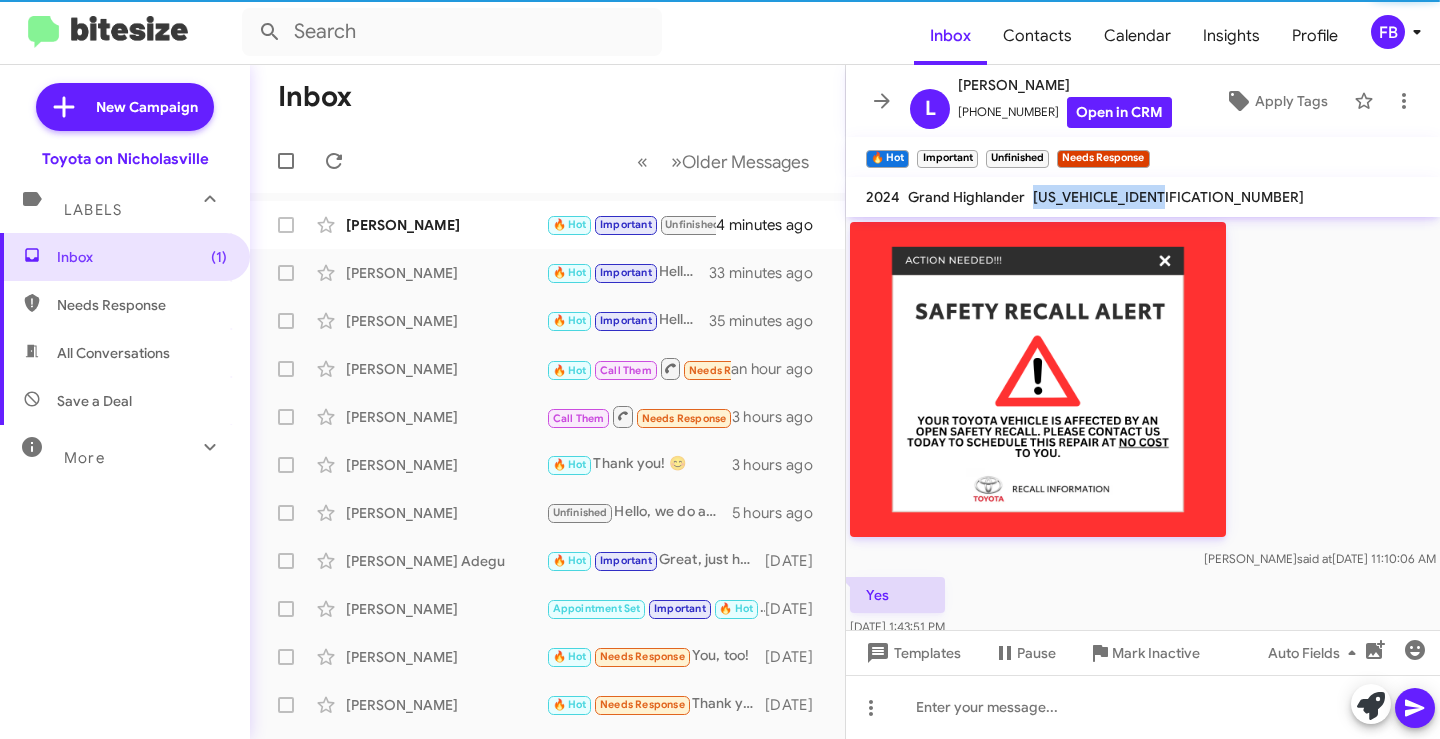 drag, startPoint x: 1100, startPoint y: 186, endPoint x: 1107, endPoint y: 195, distance: 11.401754 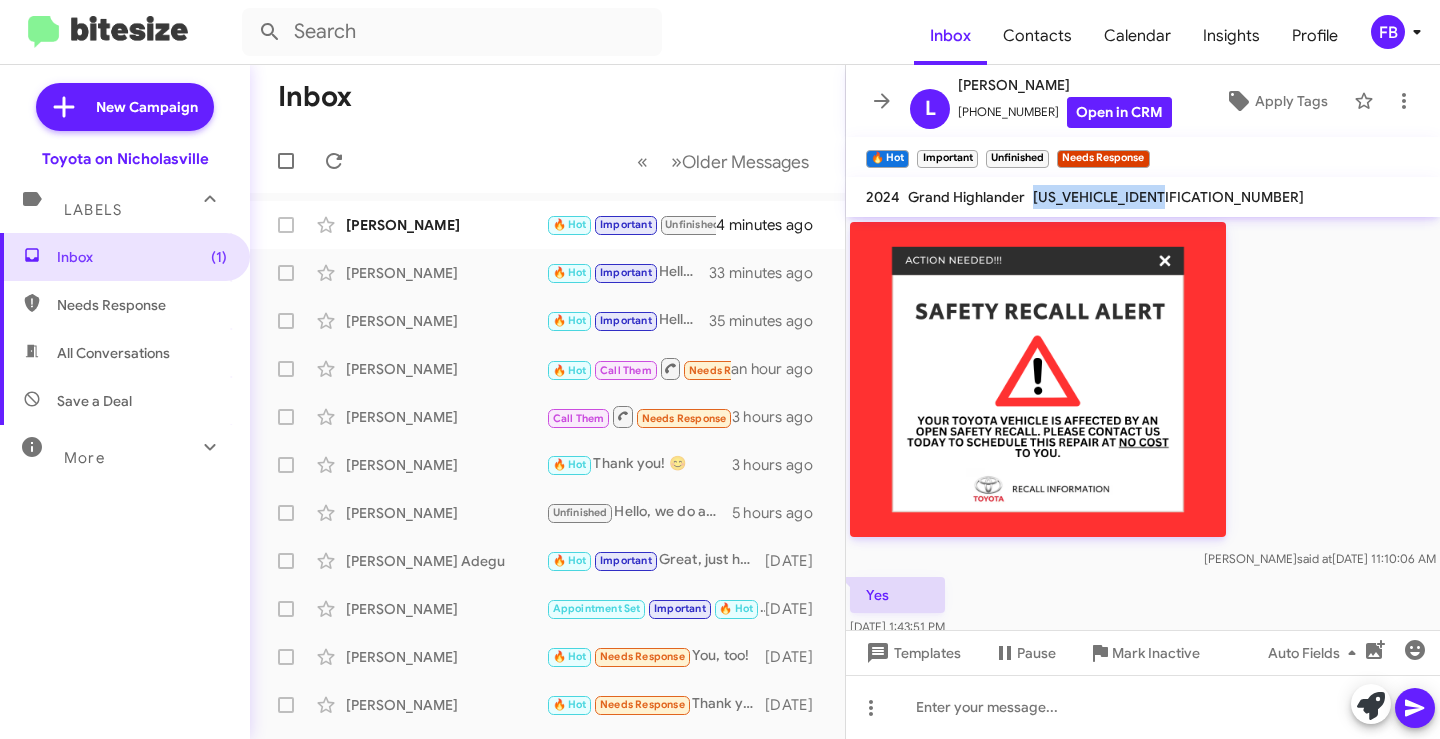 copy on "[US_VEHICLE_IDENTIFICATION_NUMBER]" 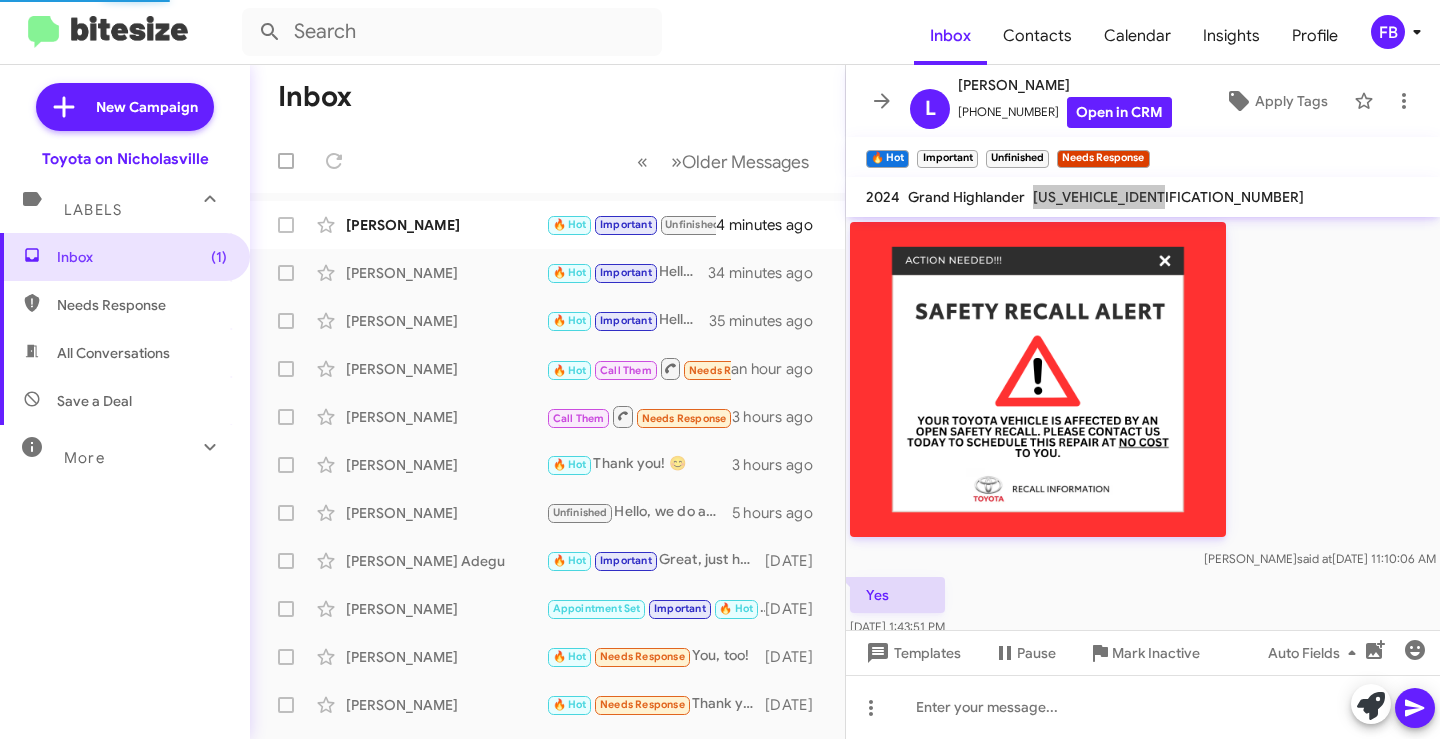 scroll, scrollTop: 1207, scrollLeft: 0, axis: vertical 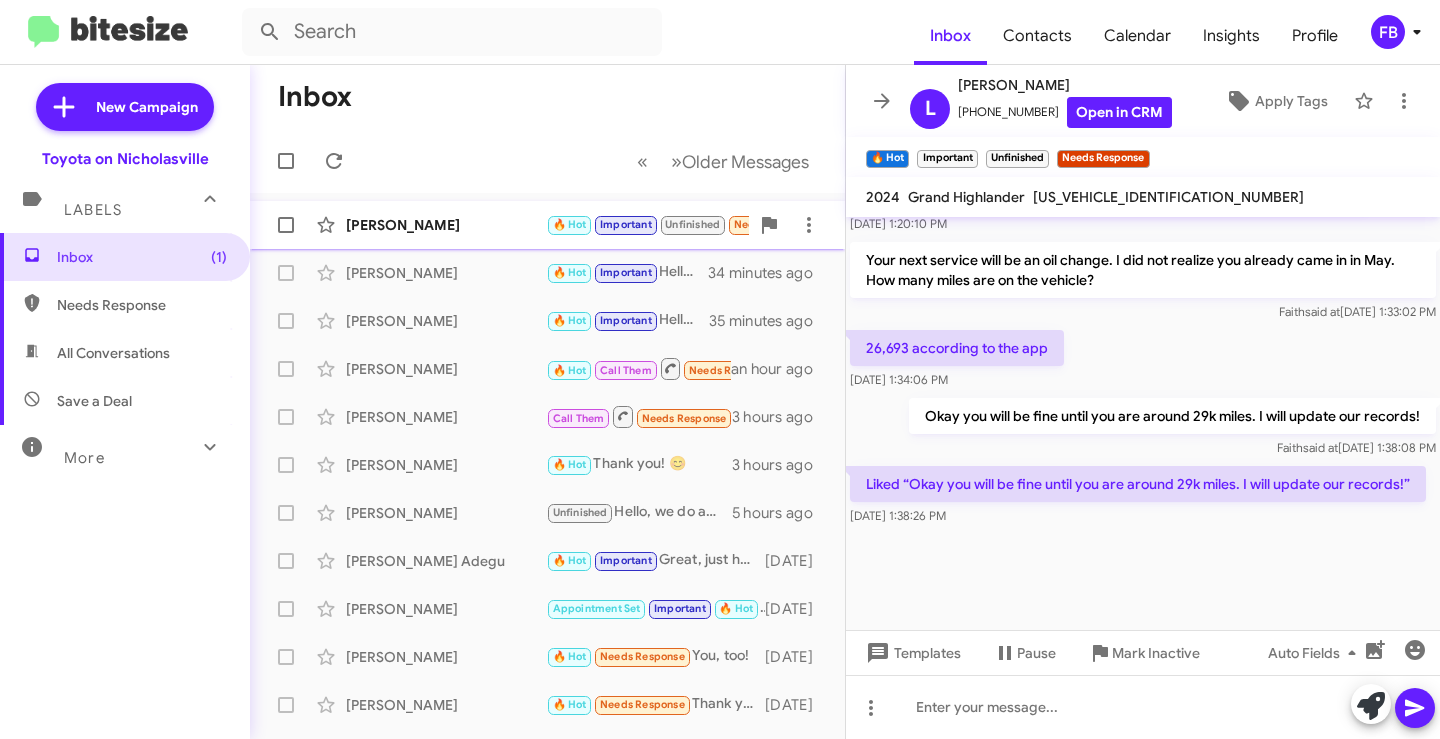 click on "[PERSON_NAME]" 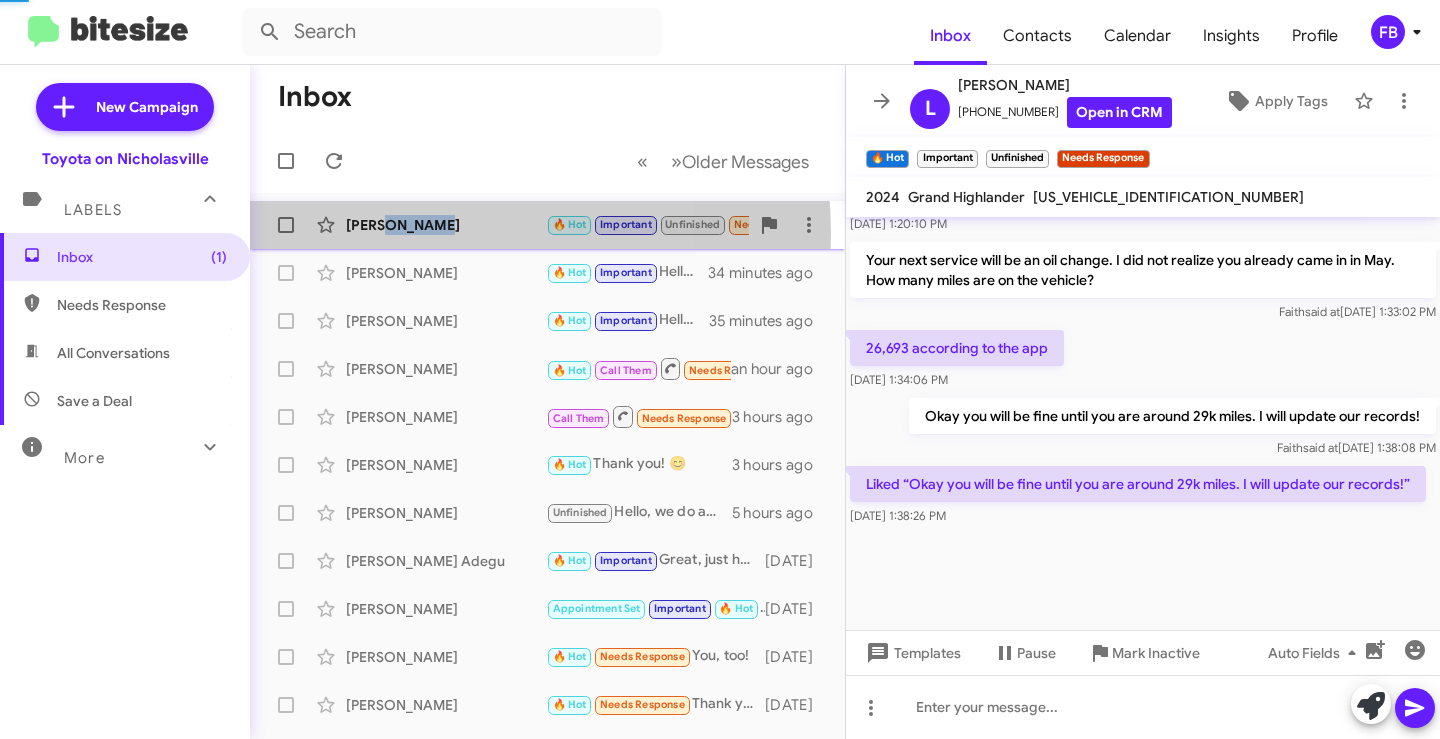 click on "[PERSON_NAME]" 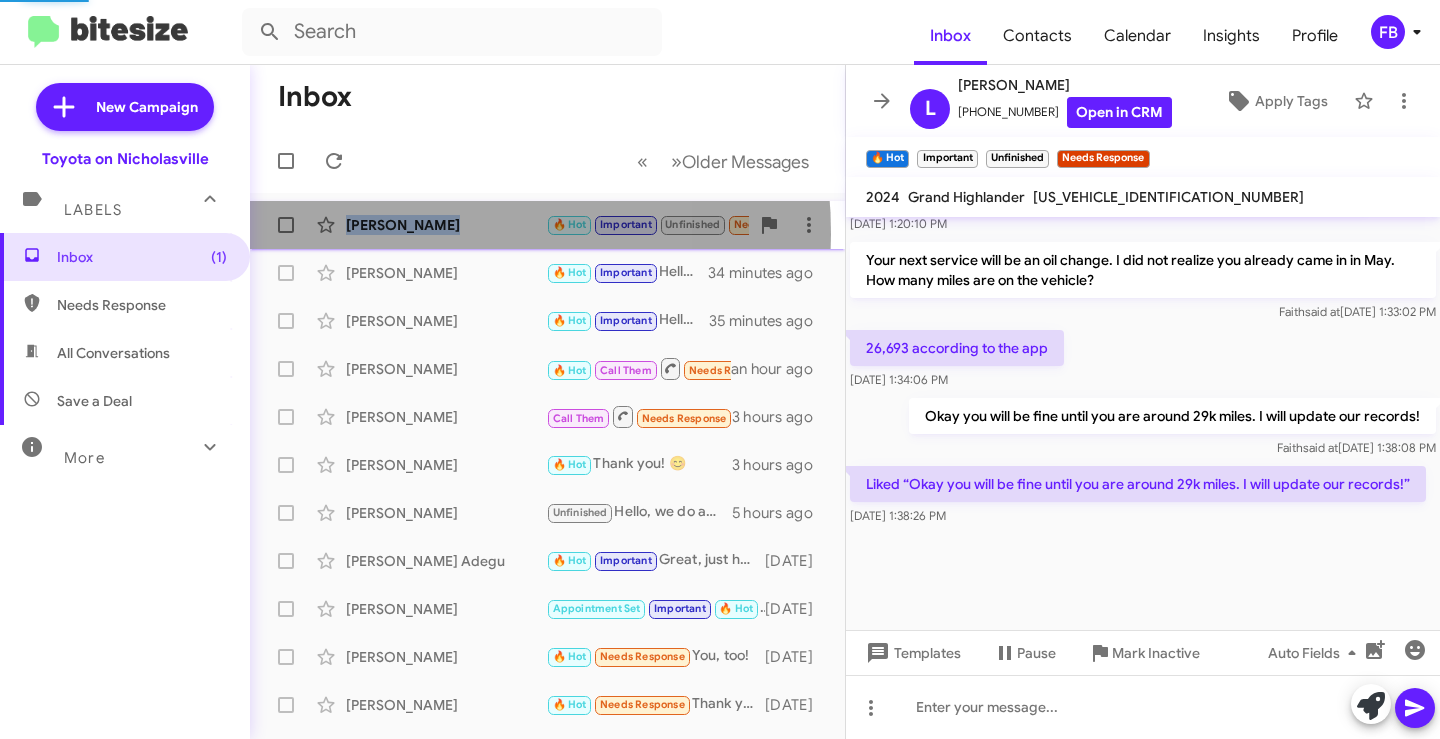click on "[PERSON_NAME]" 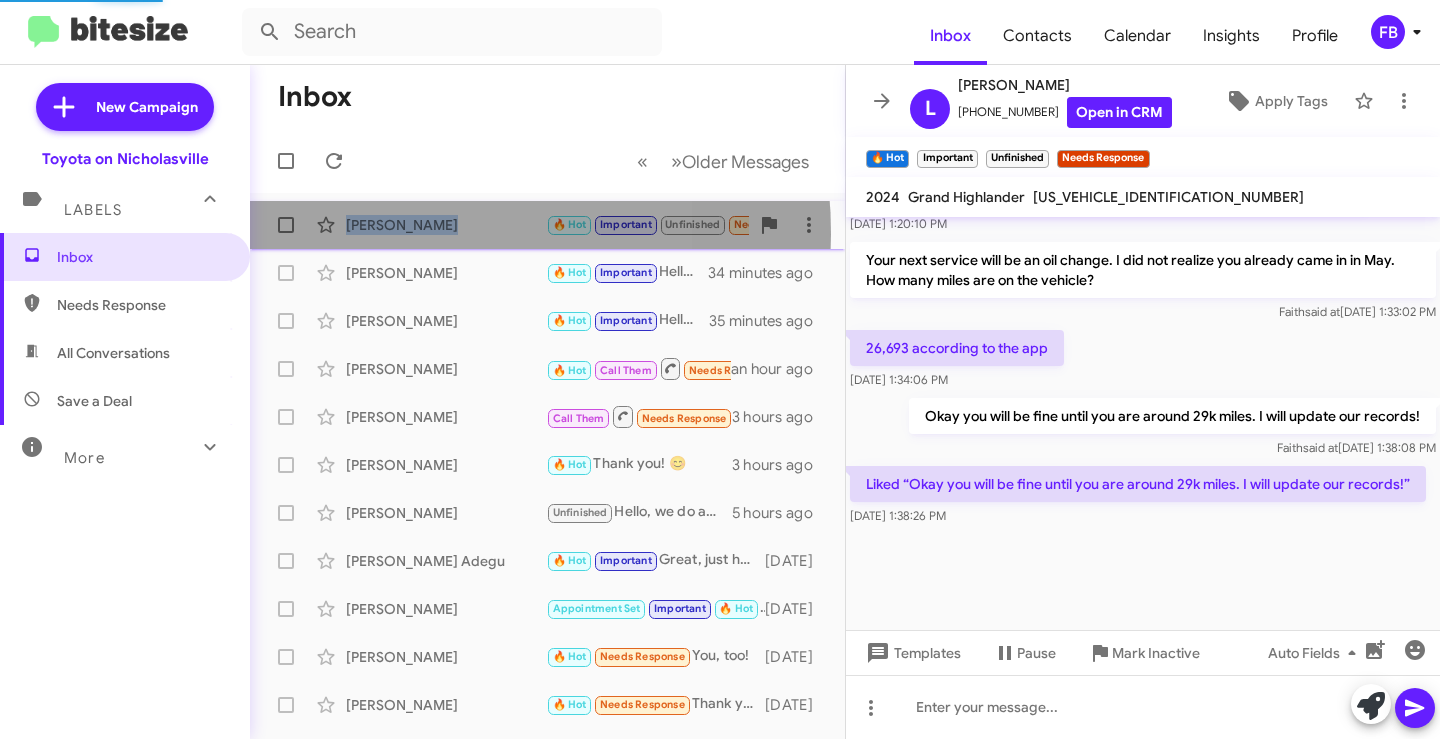 click on "[PERSON_NAME]" 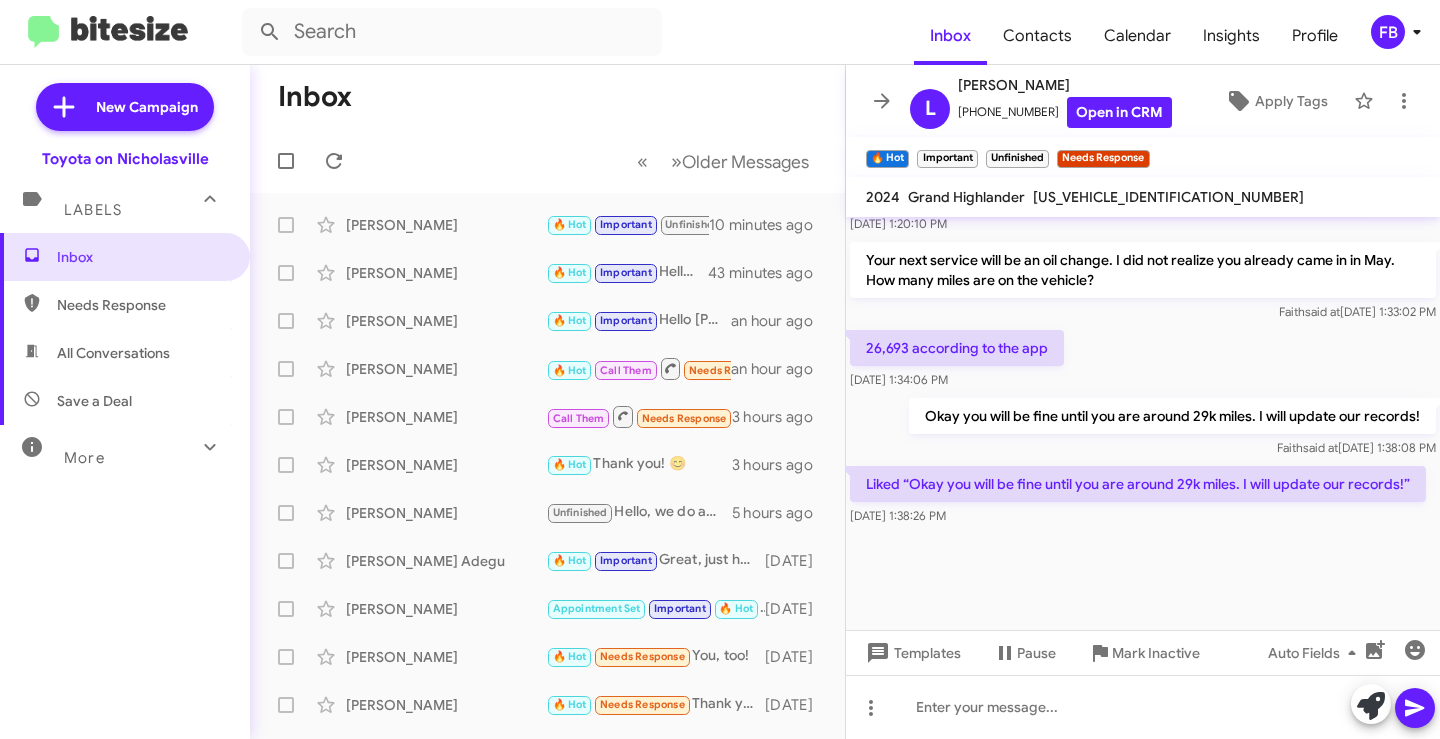 click 